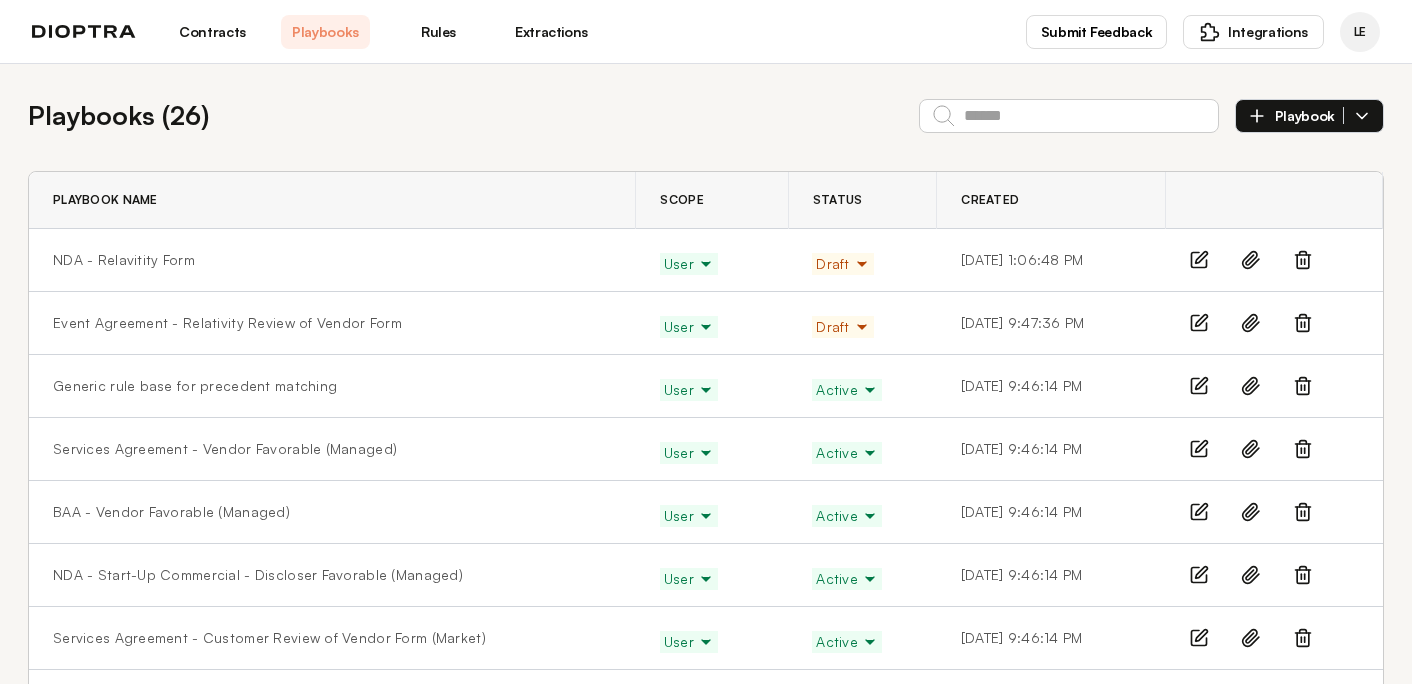 scroll, scrollTop: 0, scrollLeft: 0, axis: both 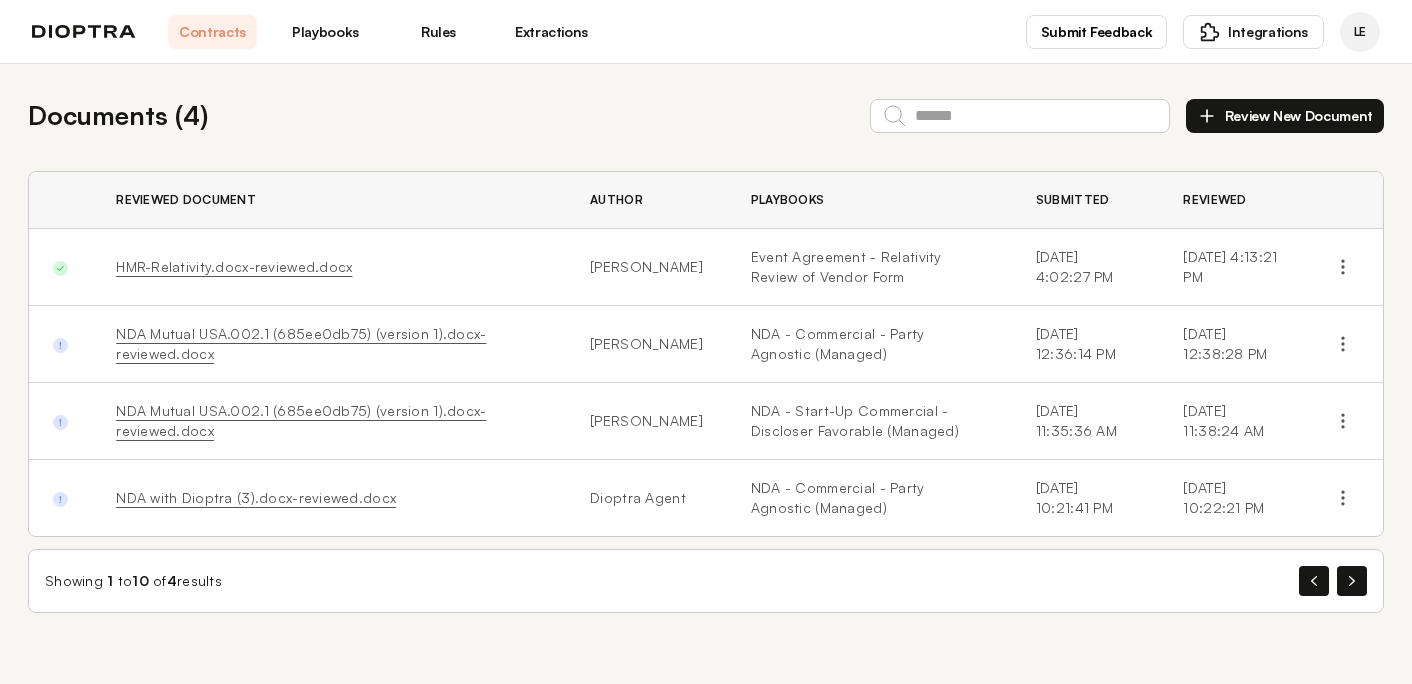 click on "HMR-Relativity.docx-reviewed.docx" at bounding box center [234, 266] 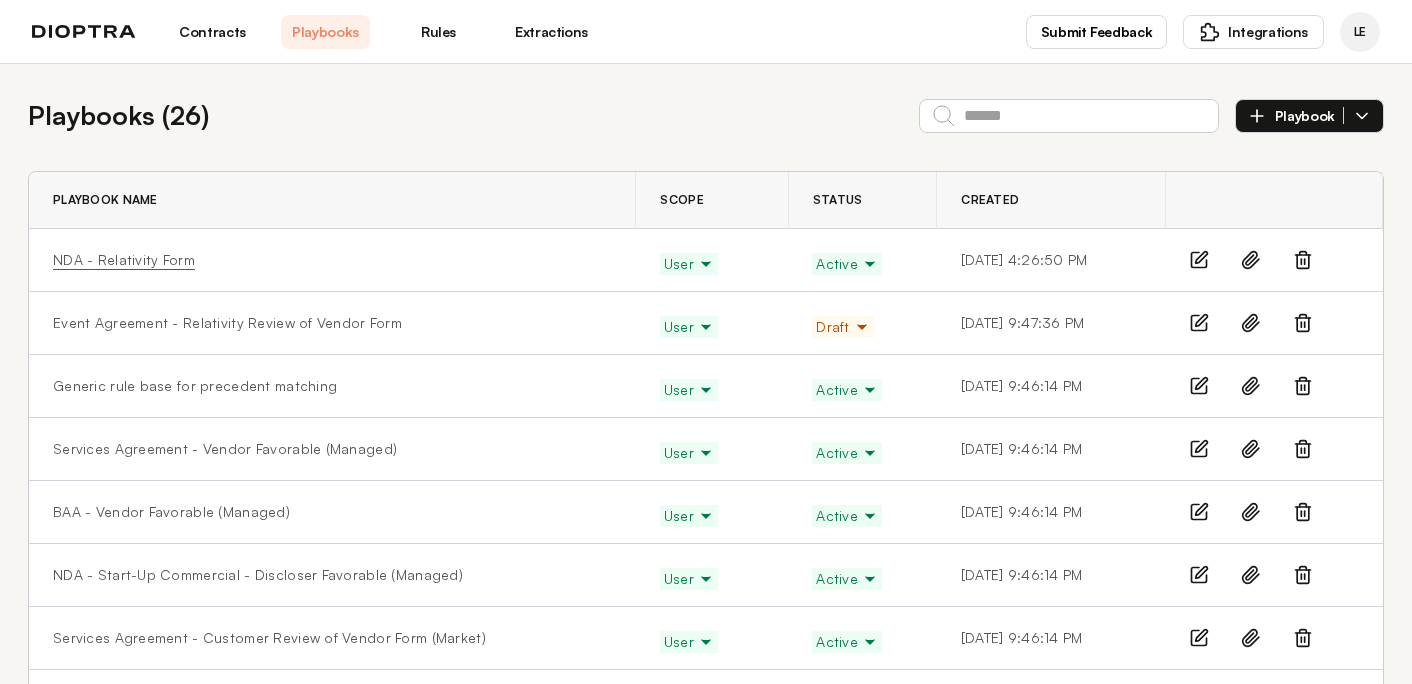 click on "NDA - Relativity Form" at bounding box center (124, 260) 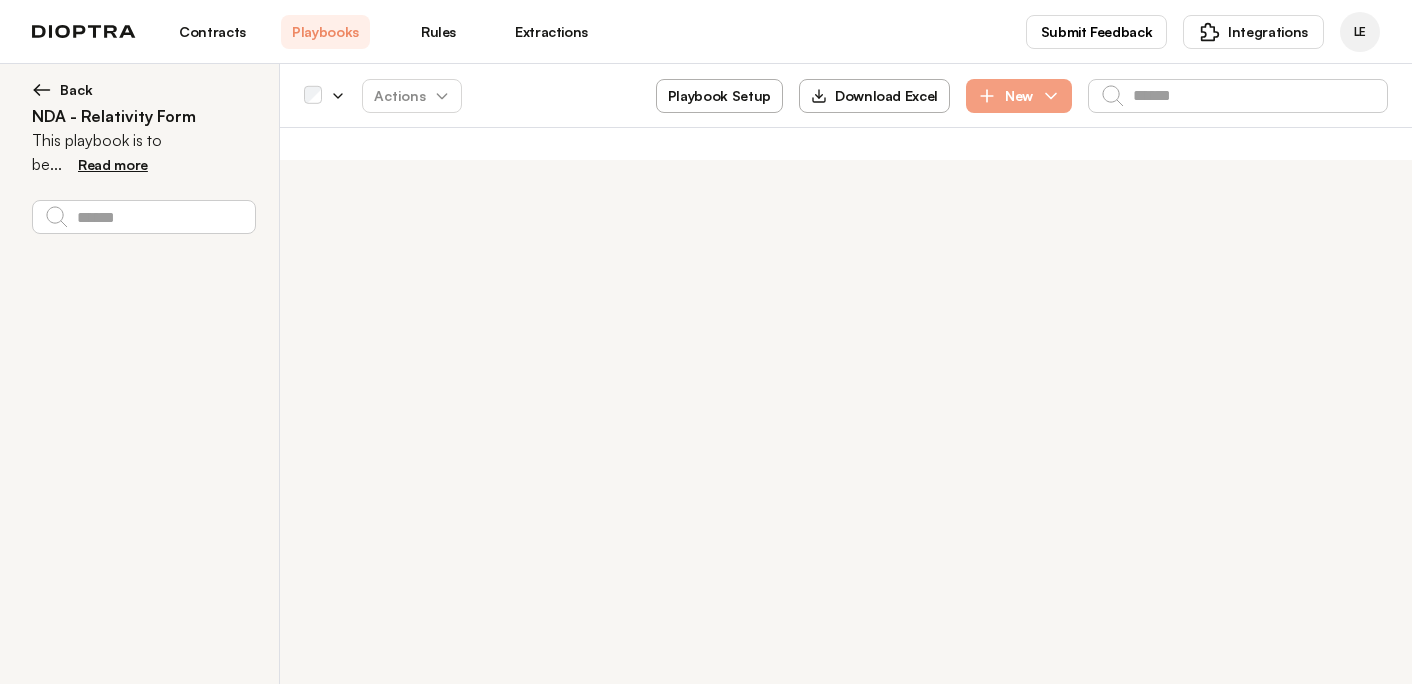 click on "Contracts" at bounding box center (212, 32) 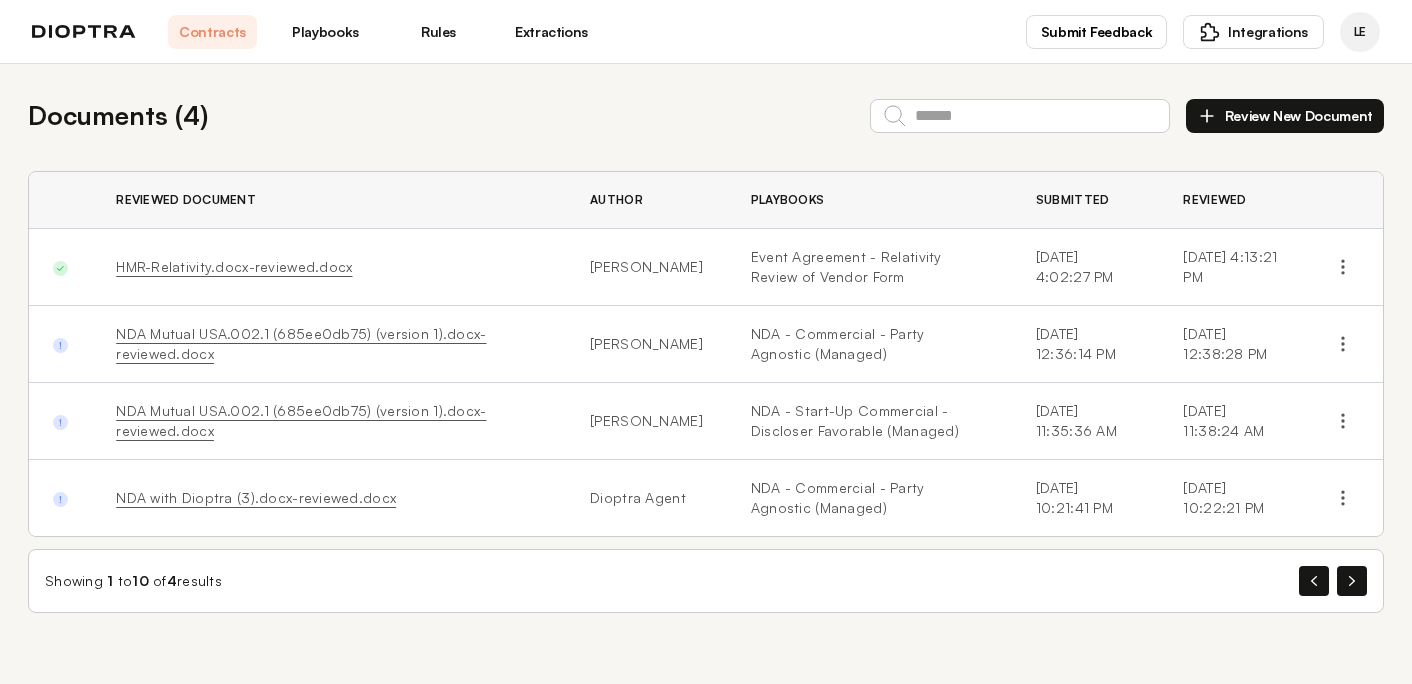 click on "Playbooks" at bounding box center (325, 32) 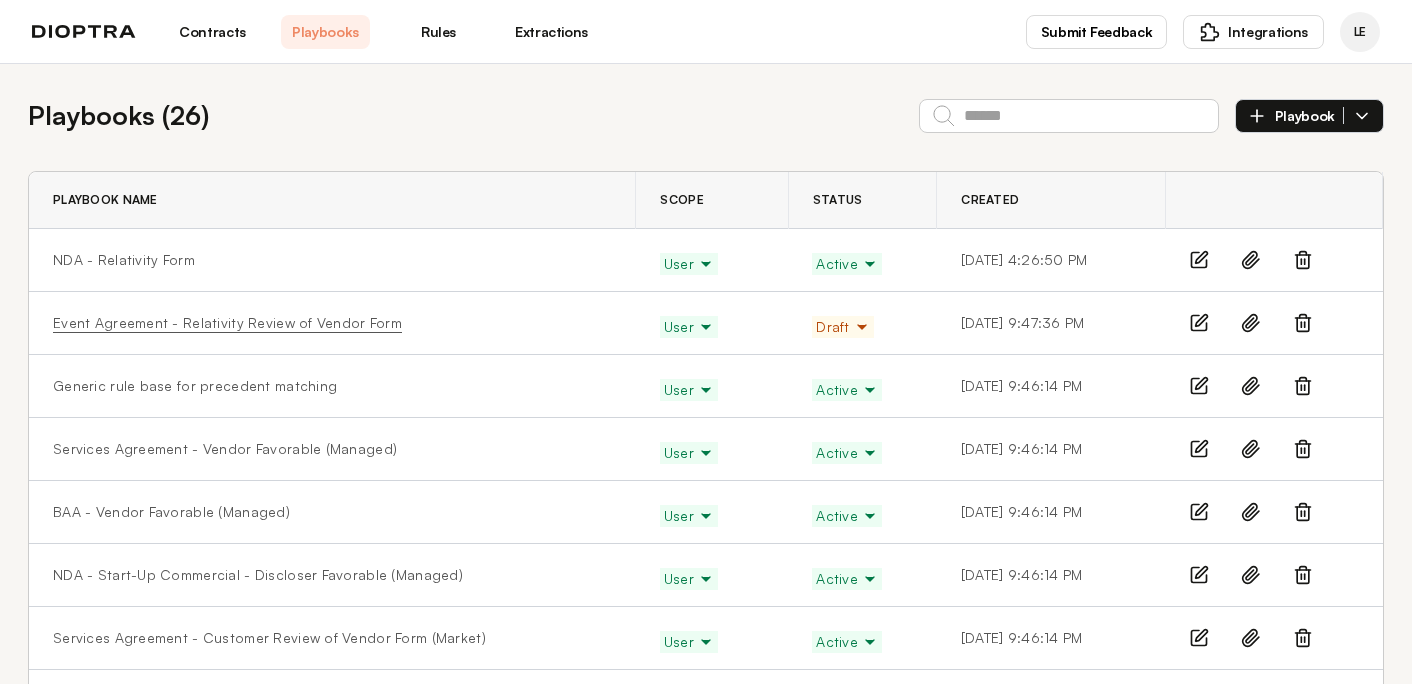 click on "Event Agreement - Relativity Review of Vendor Form" at bounding box center [227, 323] 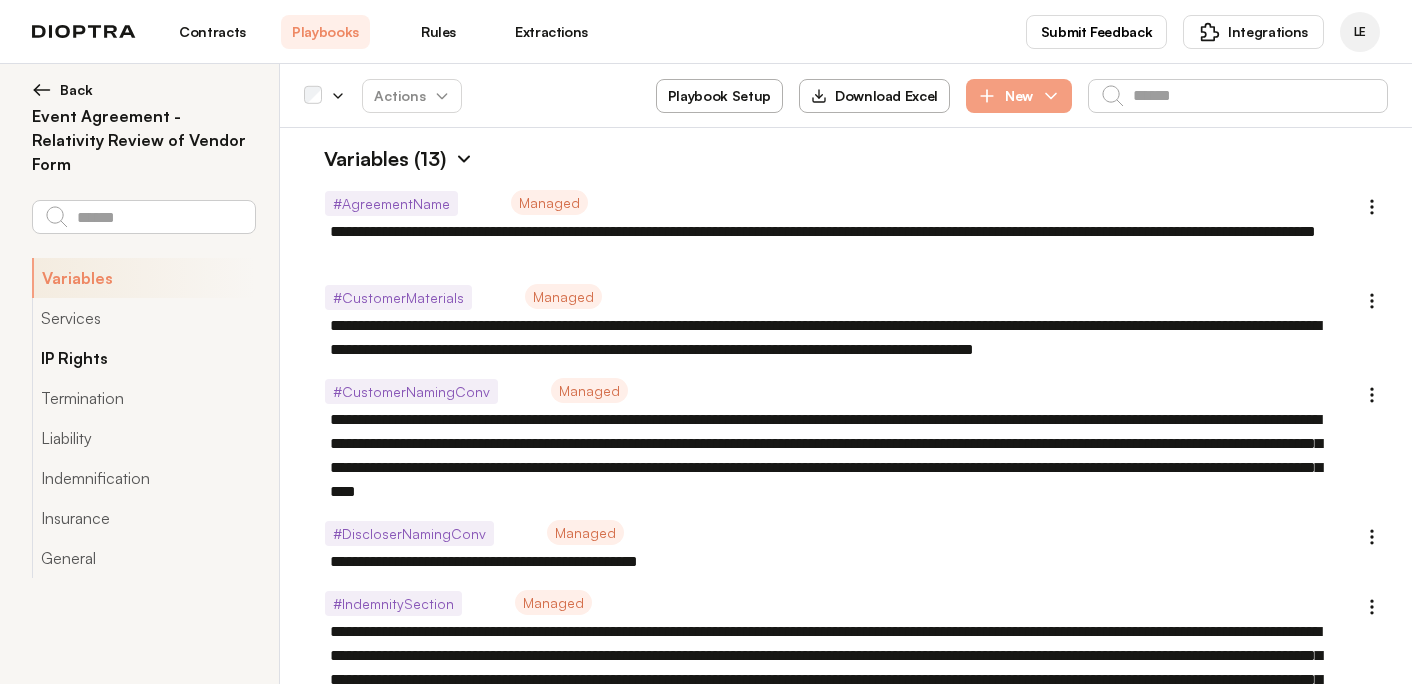 click on "IP Rights" at bounding box center (143, 358) 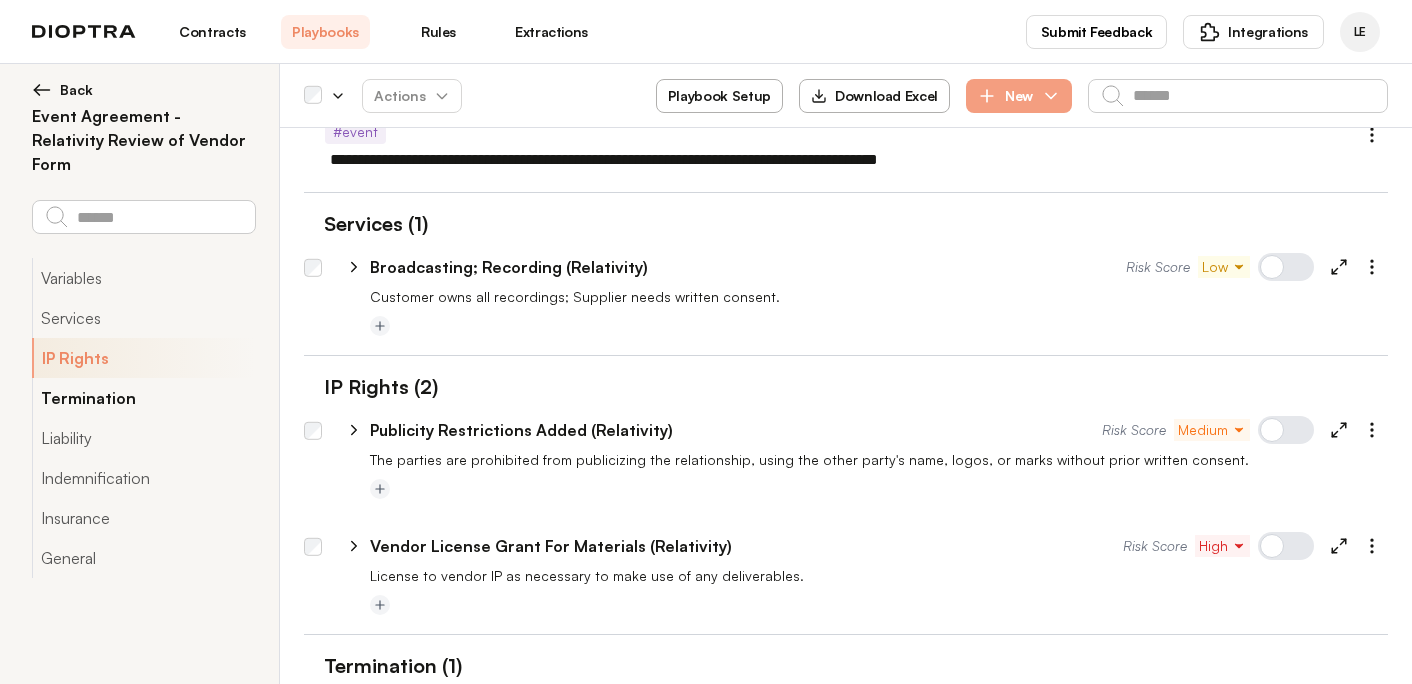 scroll, scrollTop: 1237, scrollLeft: 0, axis: vertical 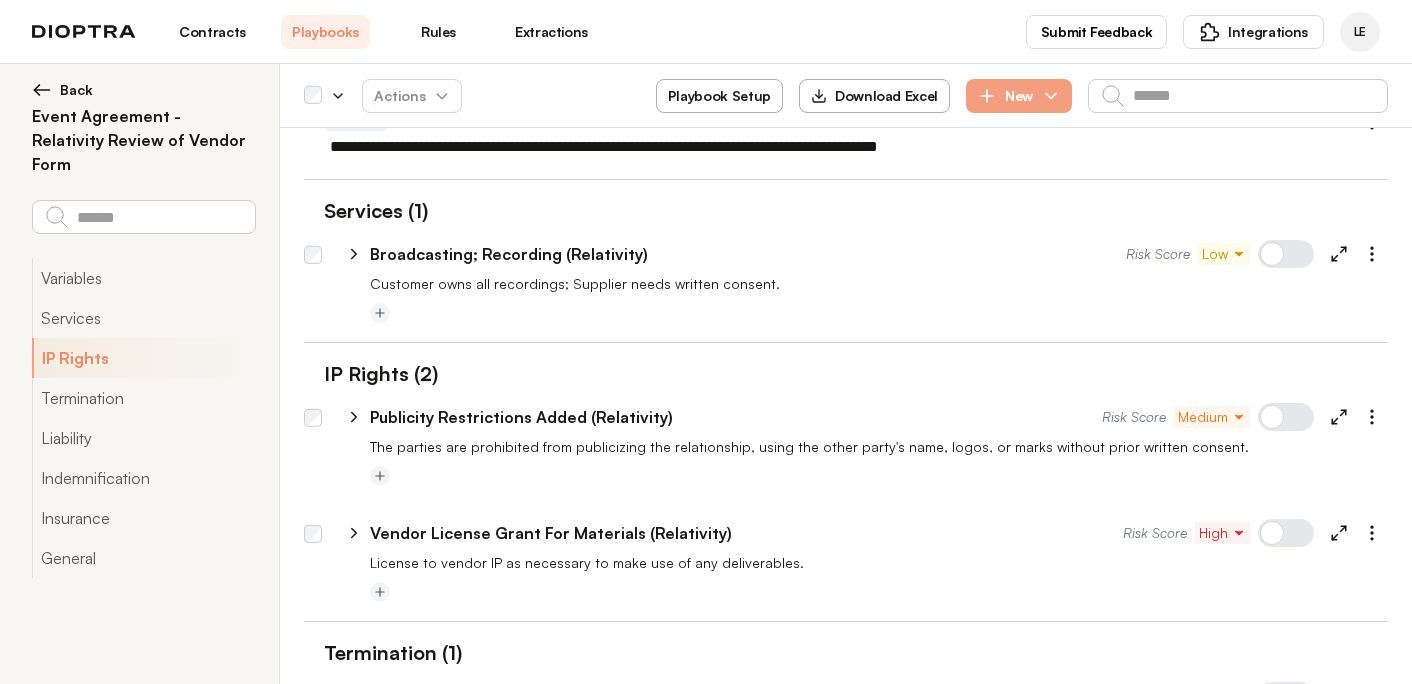 click 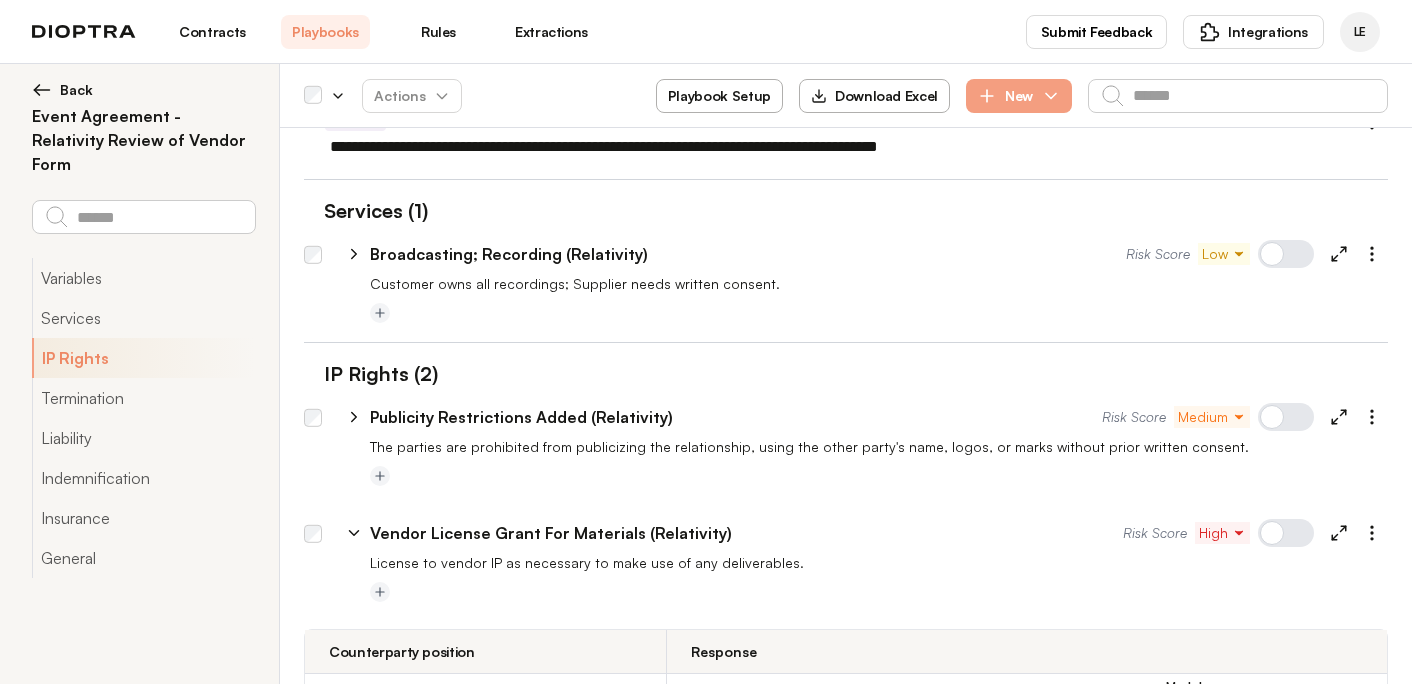 type on "*" 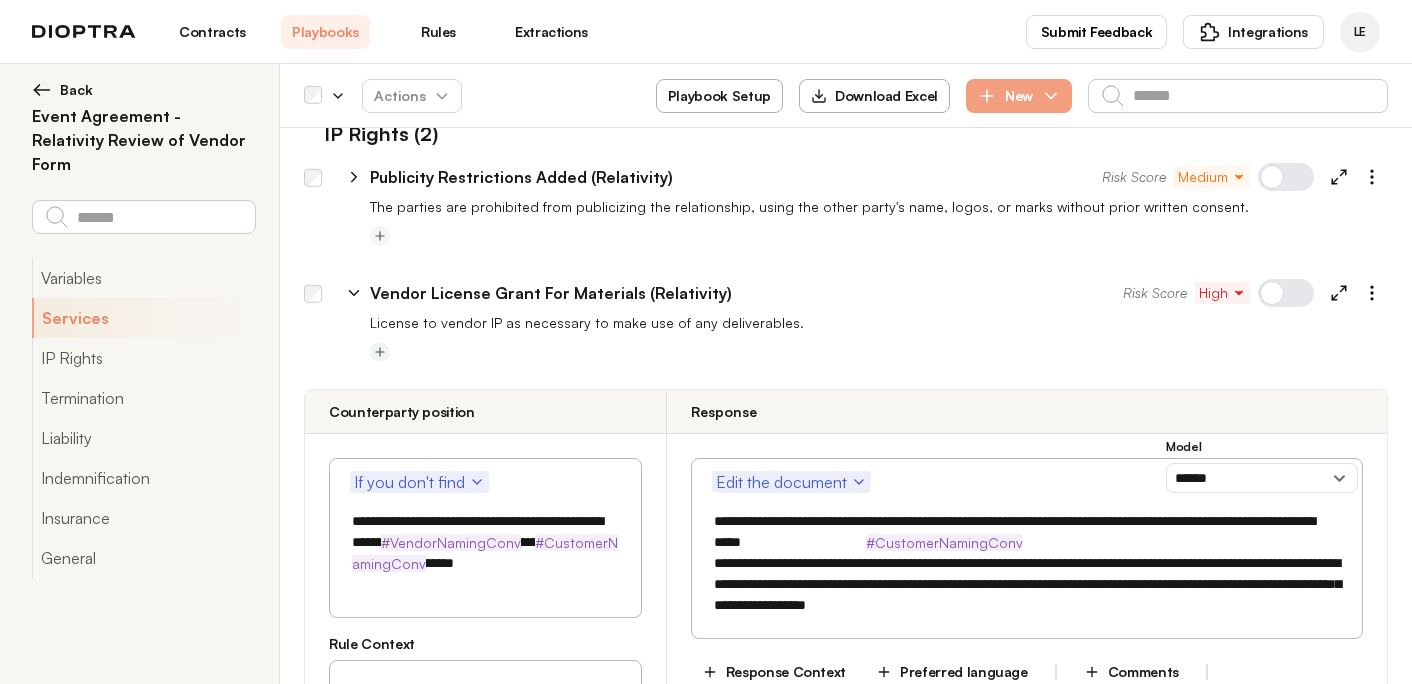 scroll, scrollTop: 1793, scrollLeft: 0, axis: vertical 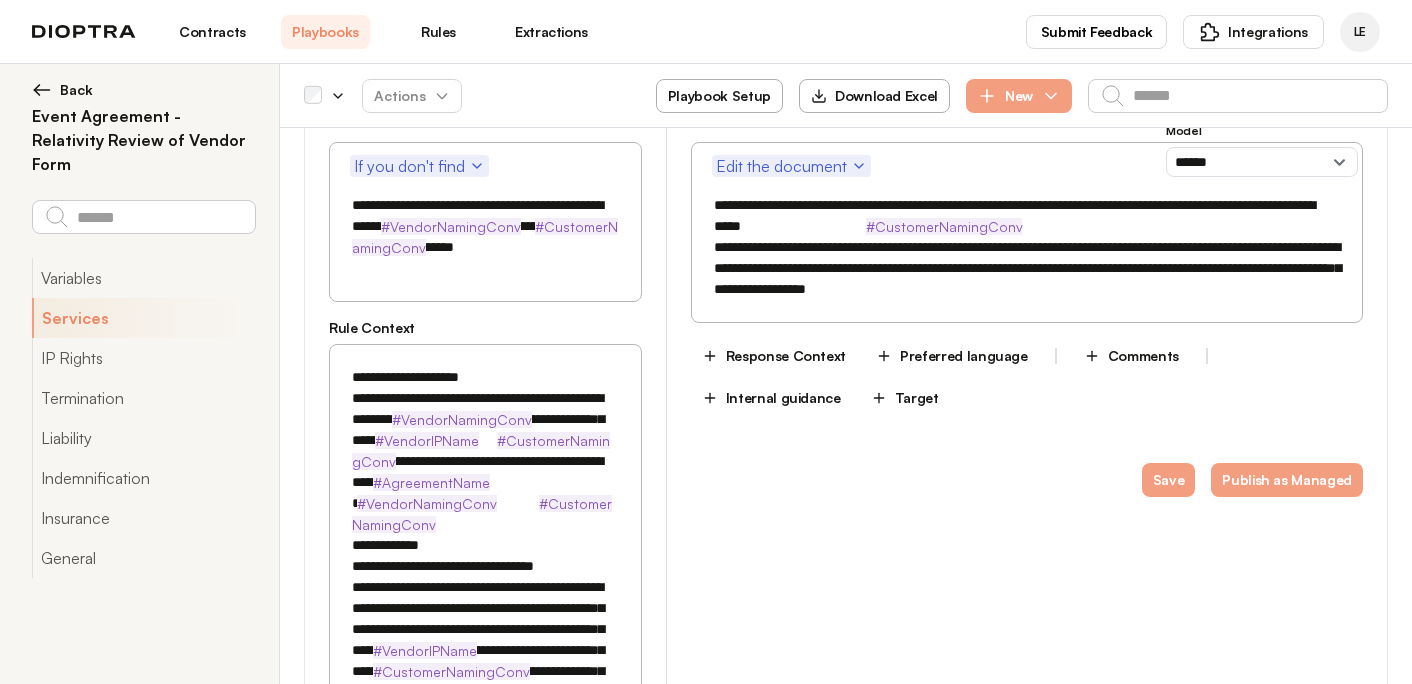 click on "**********" at bounding box center (1027, 247) 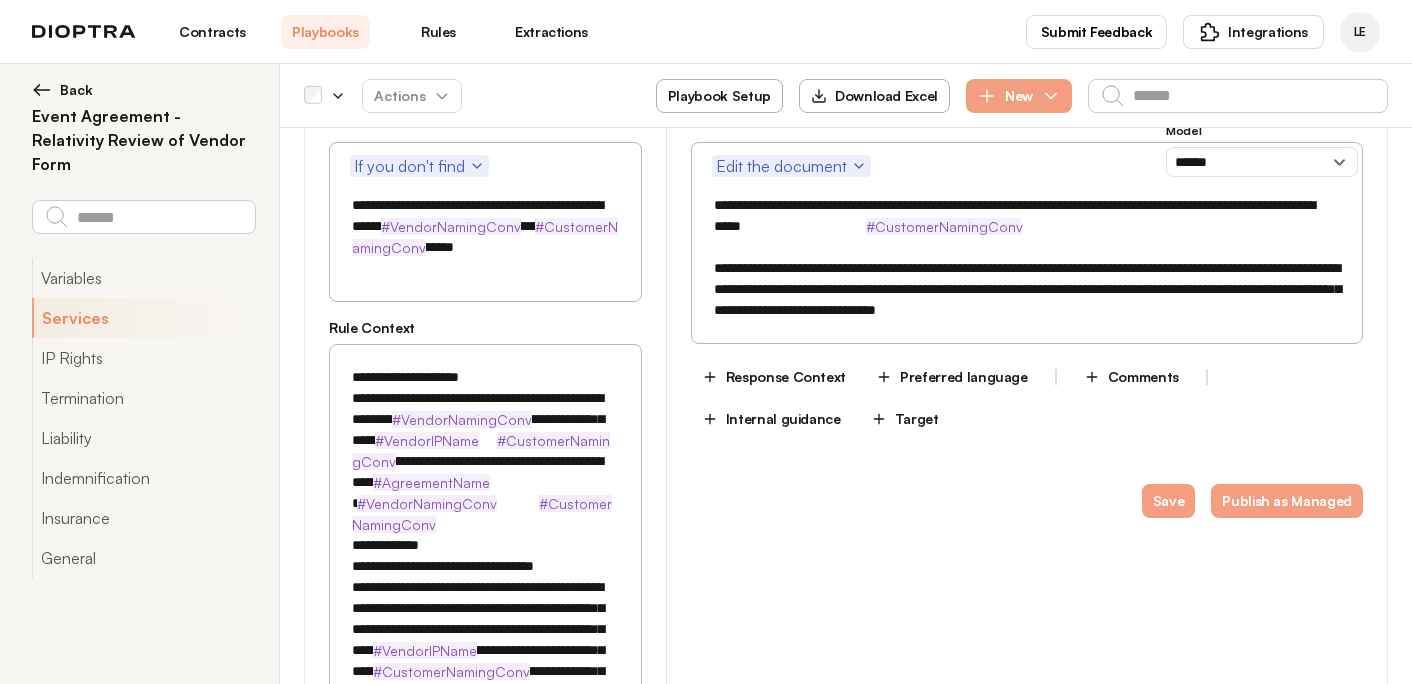 drag, startPoint x: 945, startPoint y: 274, endPoint x: 757, endPoint y: 272, distance: 188.01064 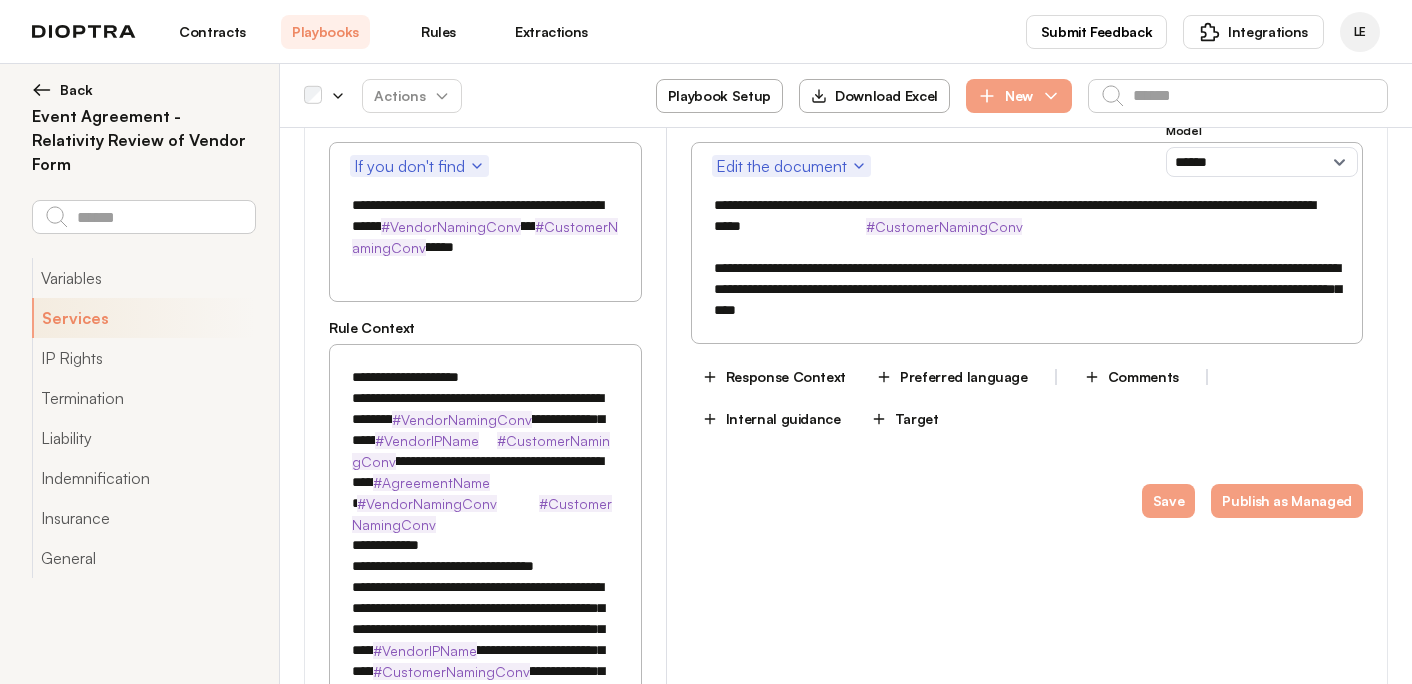 click on "**********" at bounding box center (1027, 258) 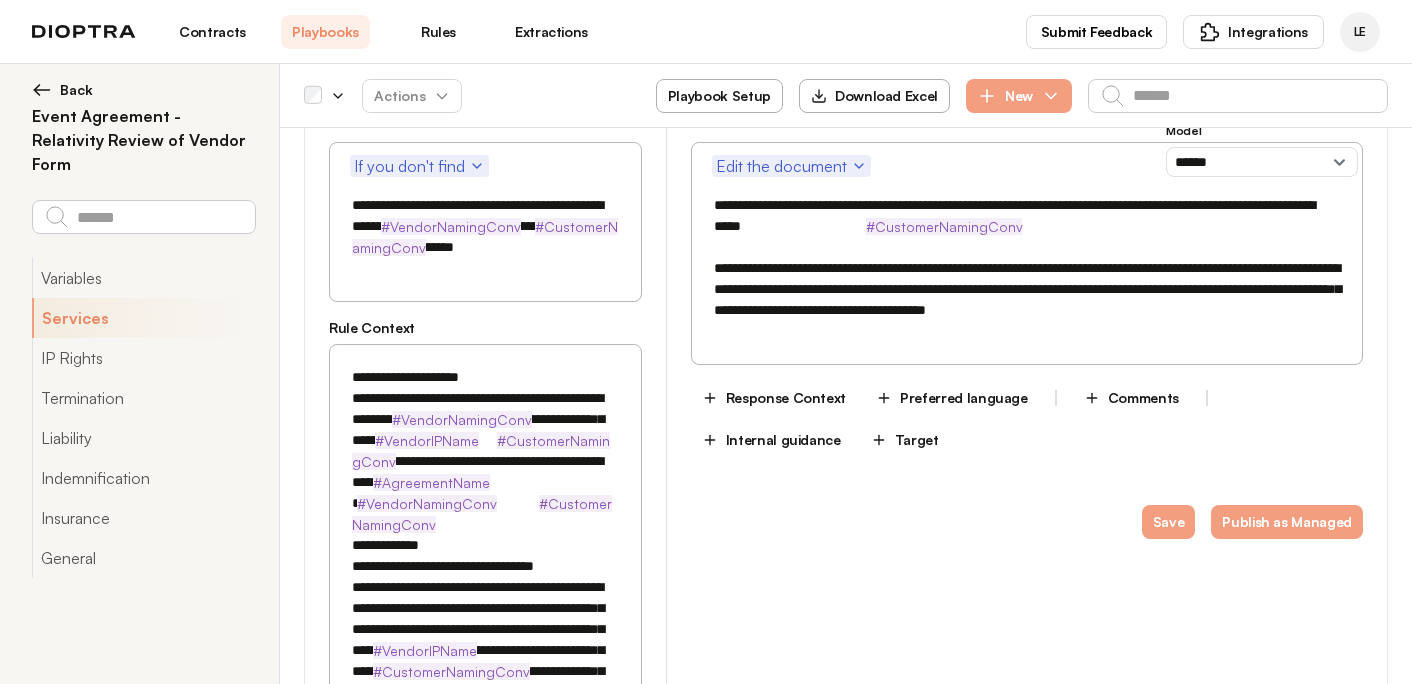 click on "**********" at bounding box center [1027, 258] 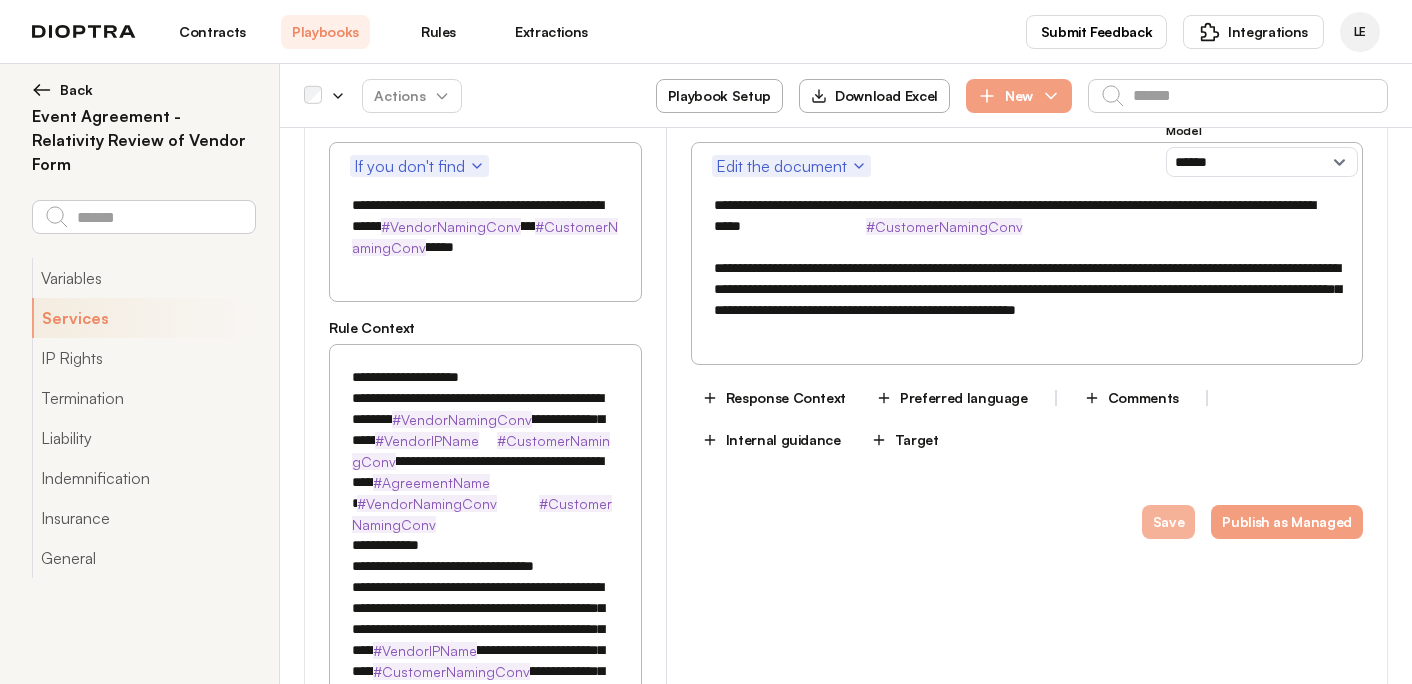 type on "**********" 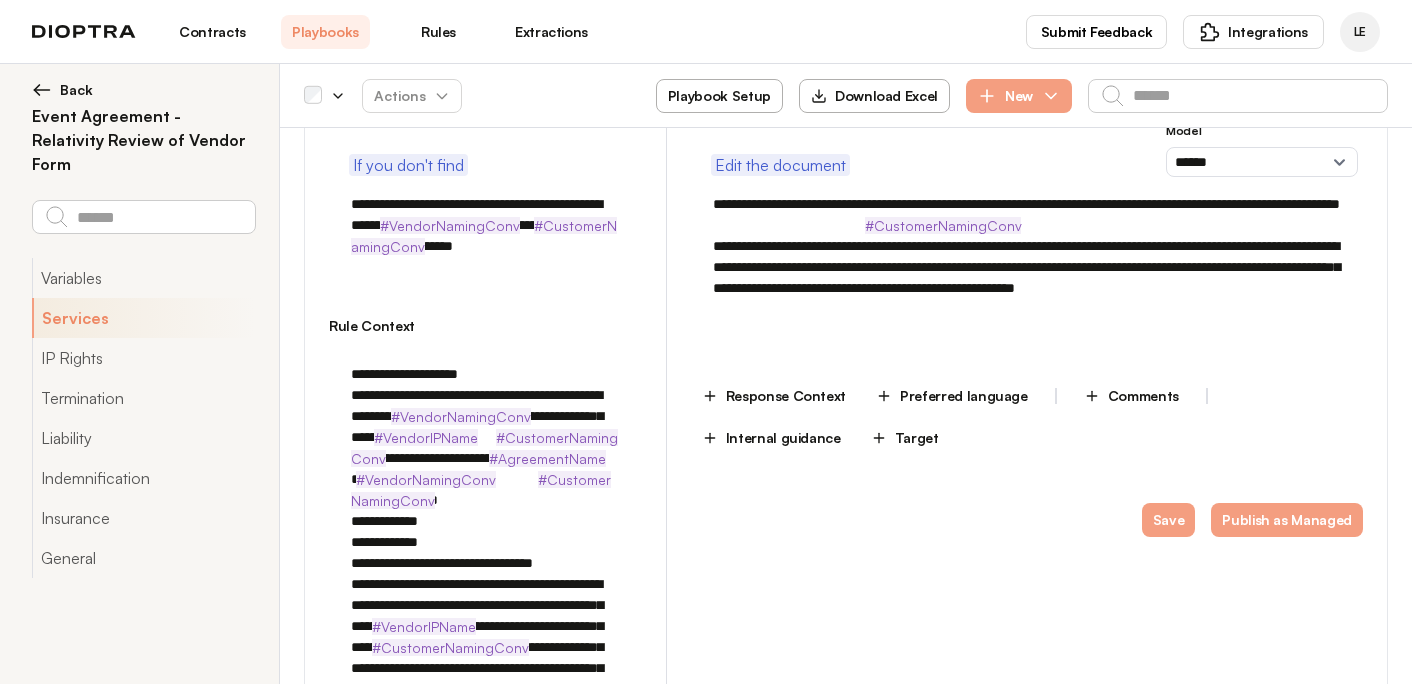 type on "*" 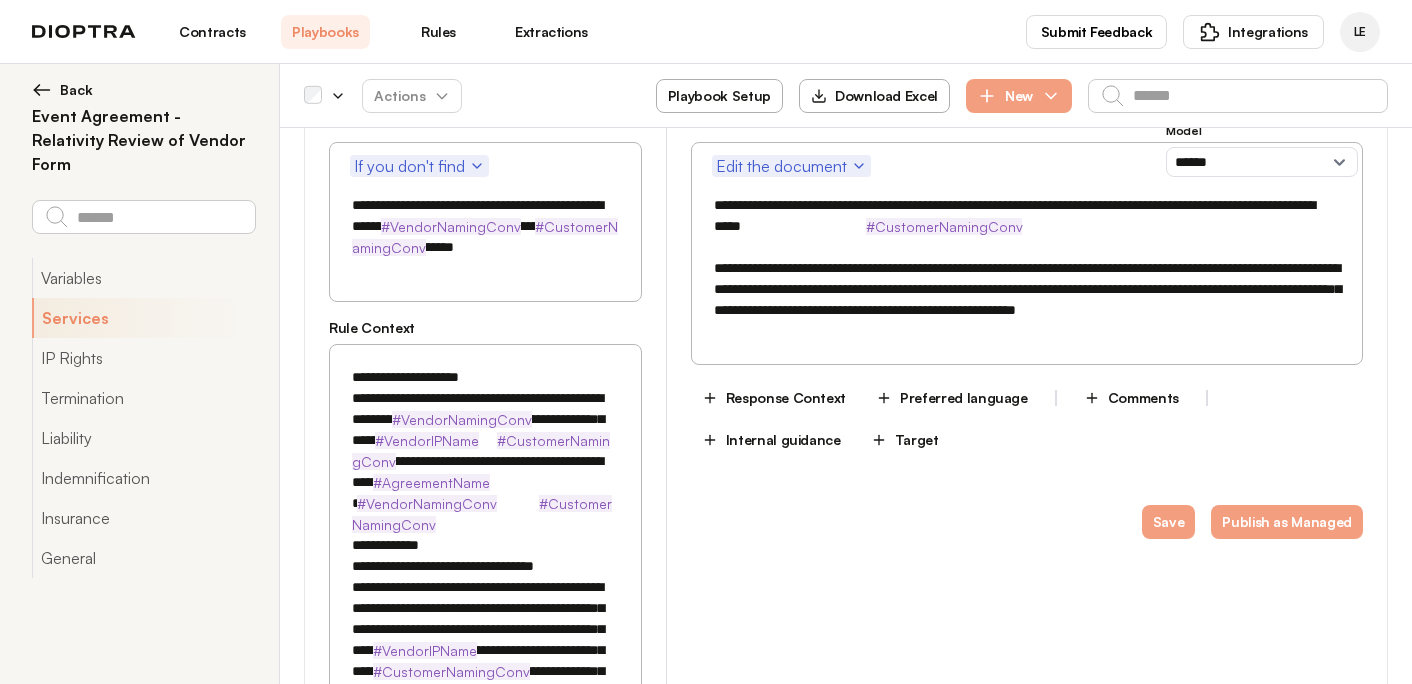 click on "**********" at bounding box center (1027, 268) 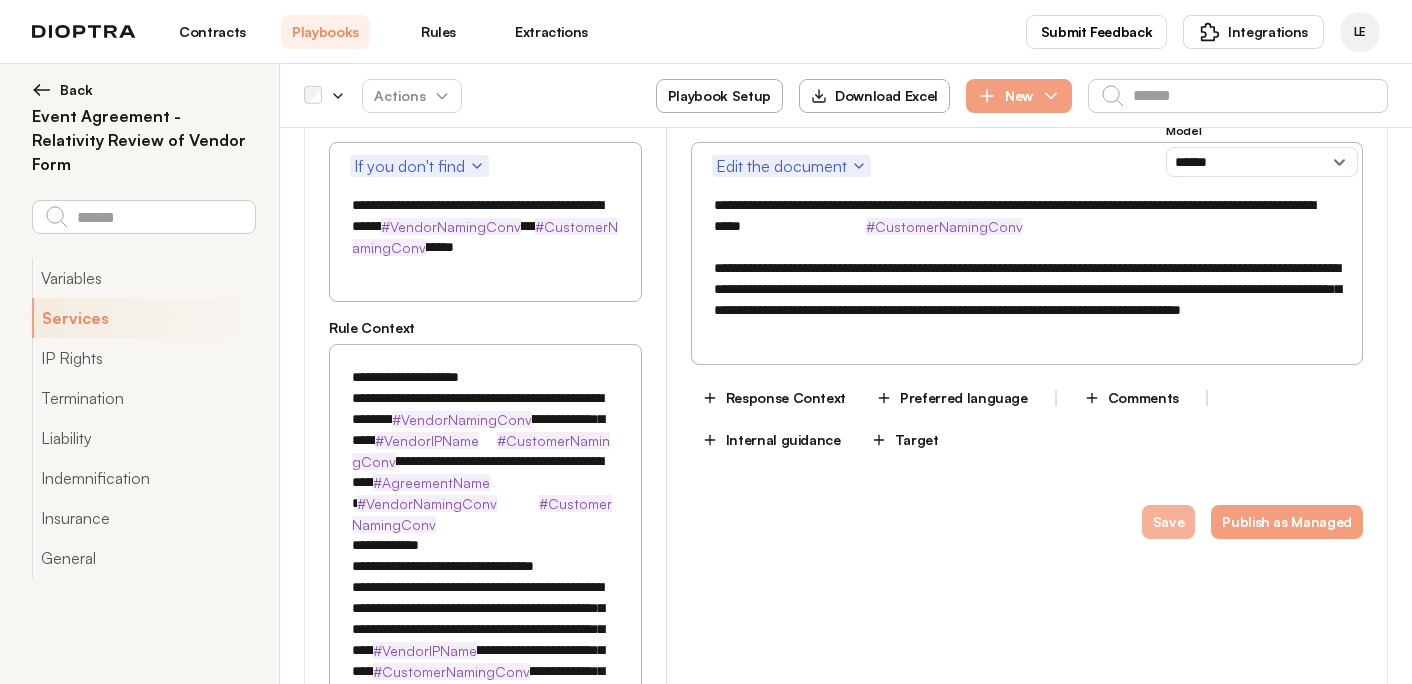 type on "**********" 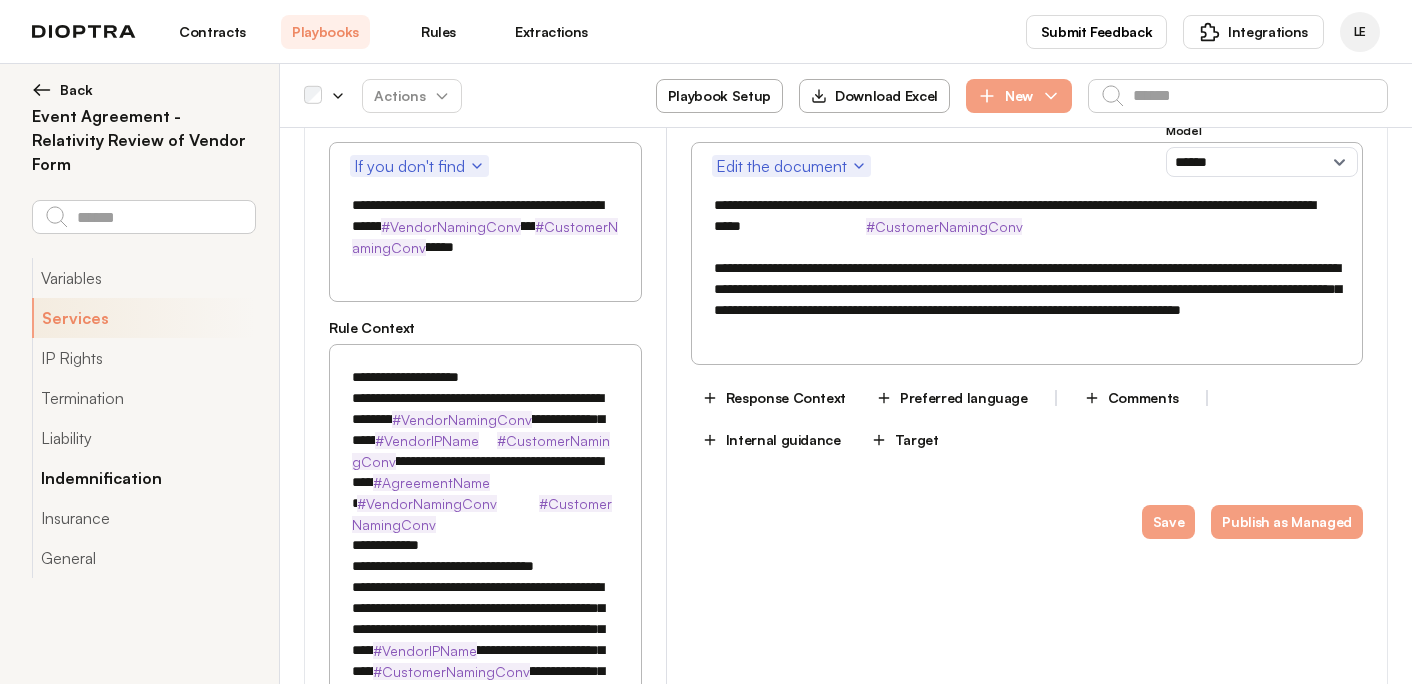 click on "Indemnification" at bounding box center [143, 478] 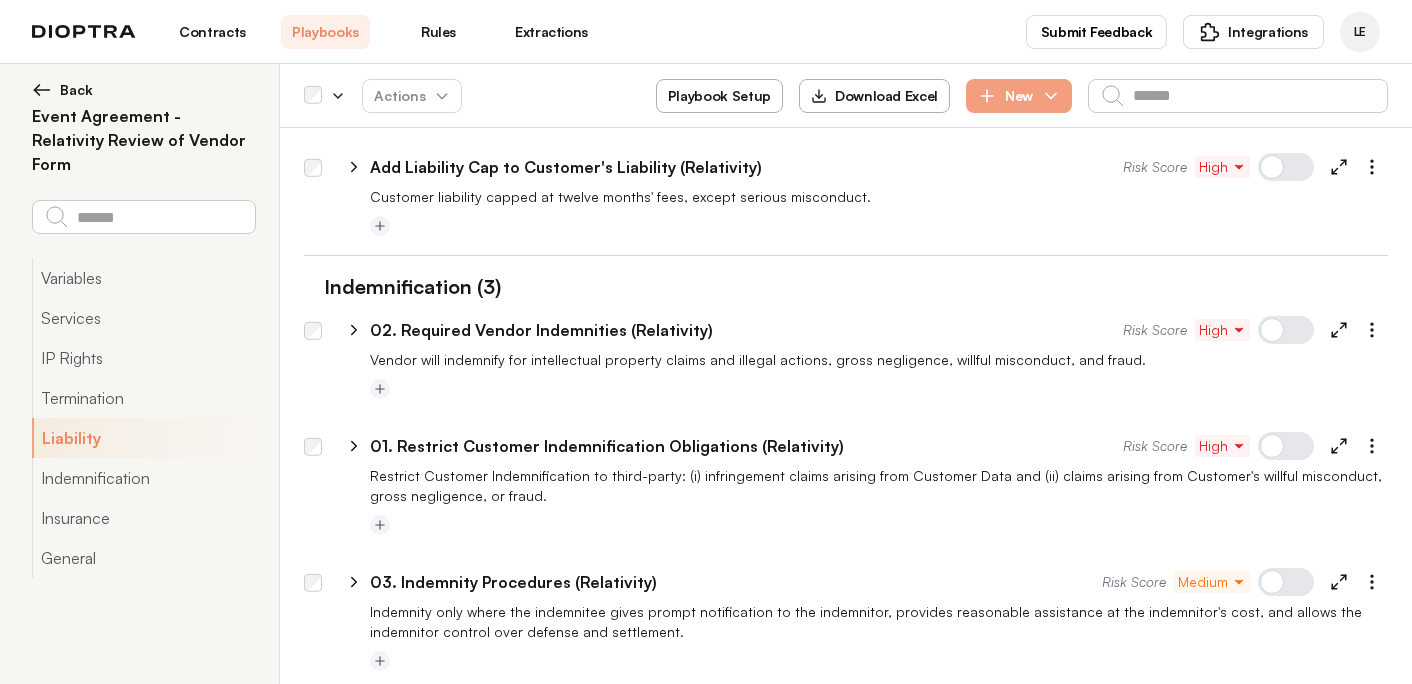 scroll, scrollTop: 2977, scrollLeft: 0, axis: vertical 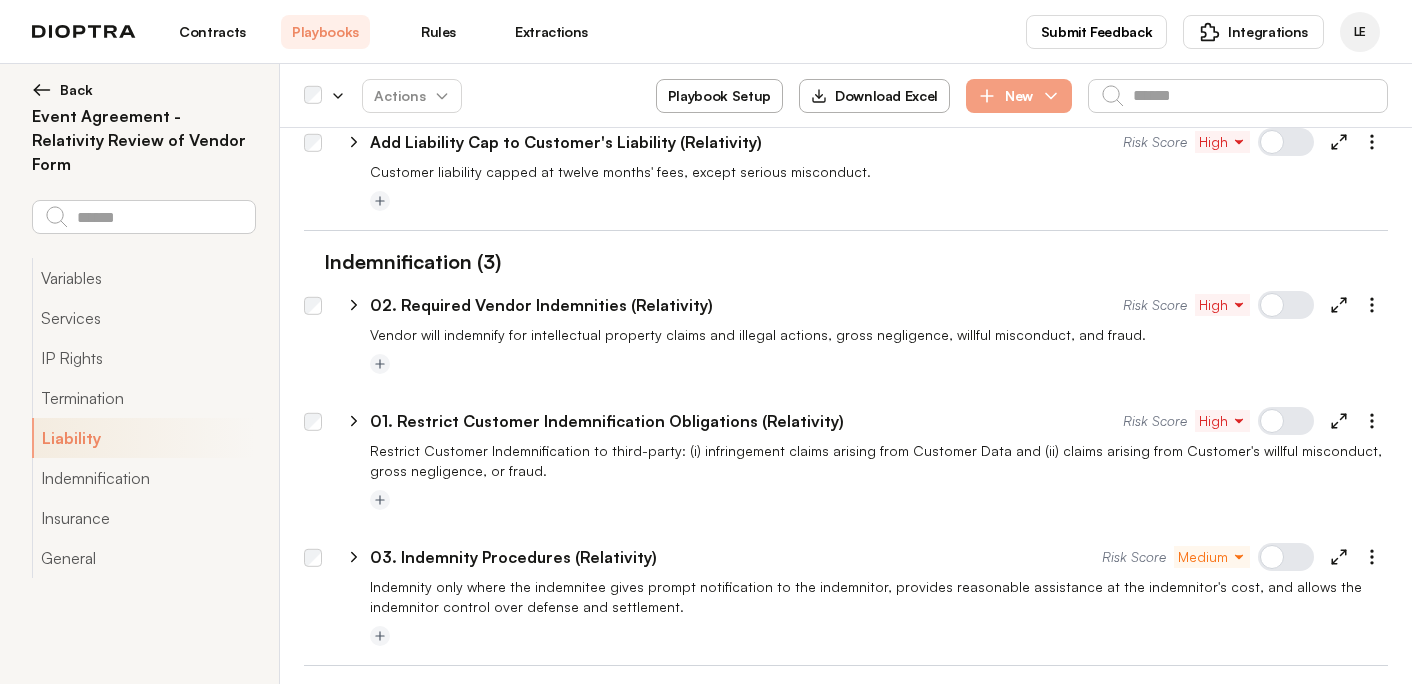 click 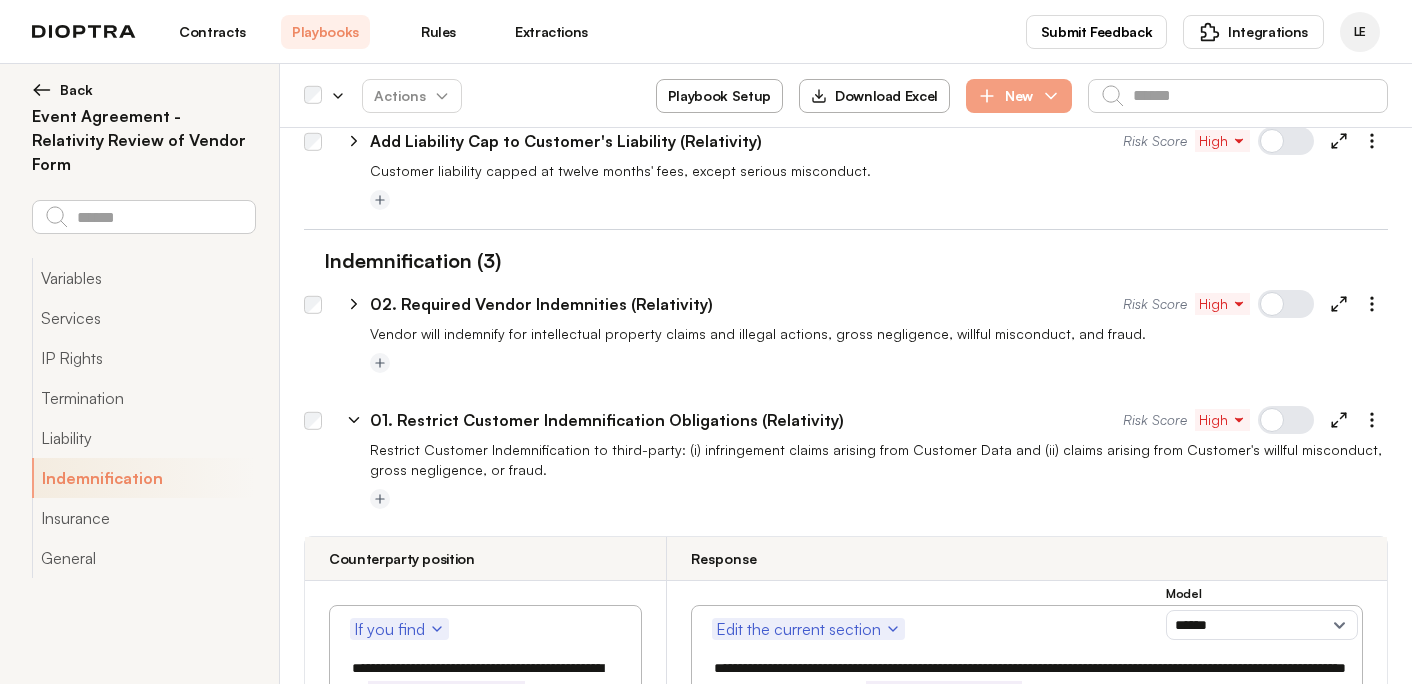 scroll, scrollTop: 2911, scrollLeft: 0, axis: vertical 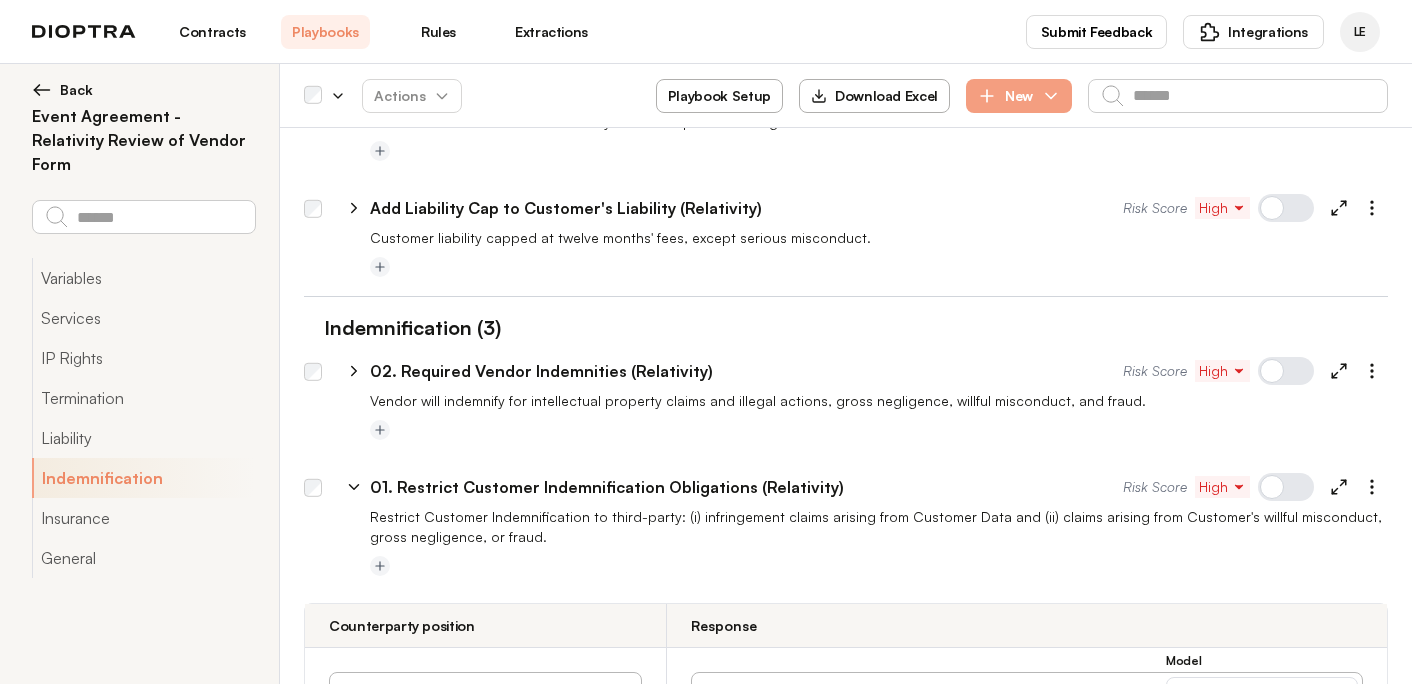 click 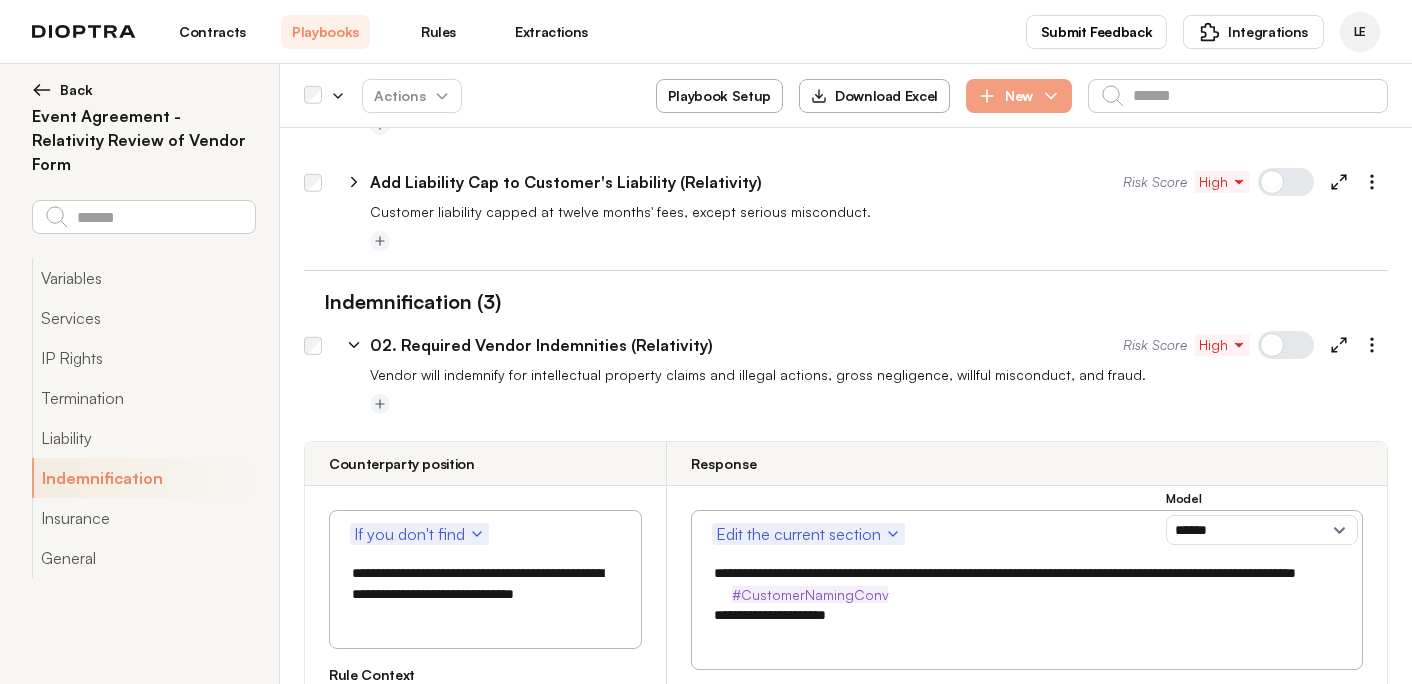 scroll, scrollTop: 2960, scrollLeft: 0, axis: vertical 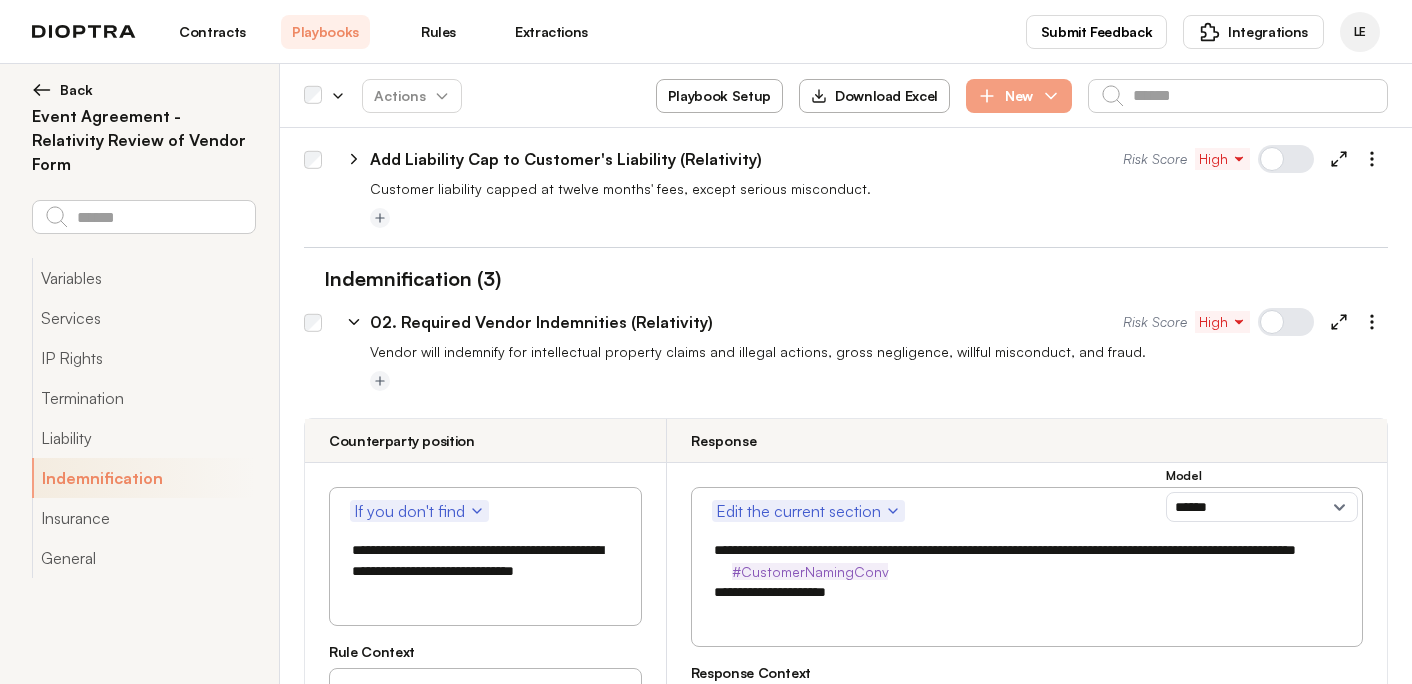 drag, startPoint x: 882, startPoint y: 548, endPoint x: 689, endPoint y: 516, distance: 195.63486 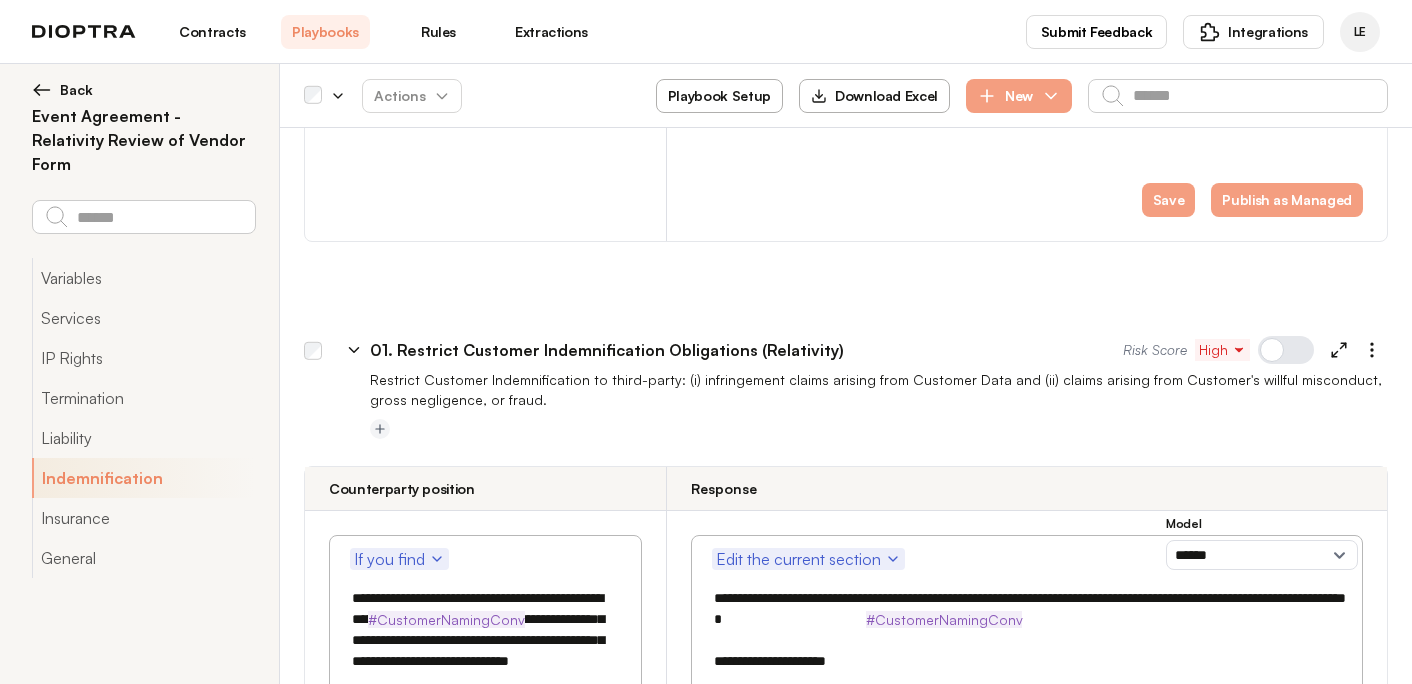scroll, scrollTop: 4406, scrollLeft: 0, axis: vertical 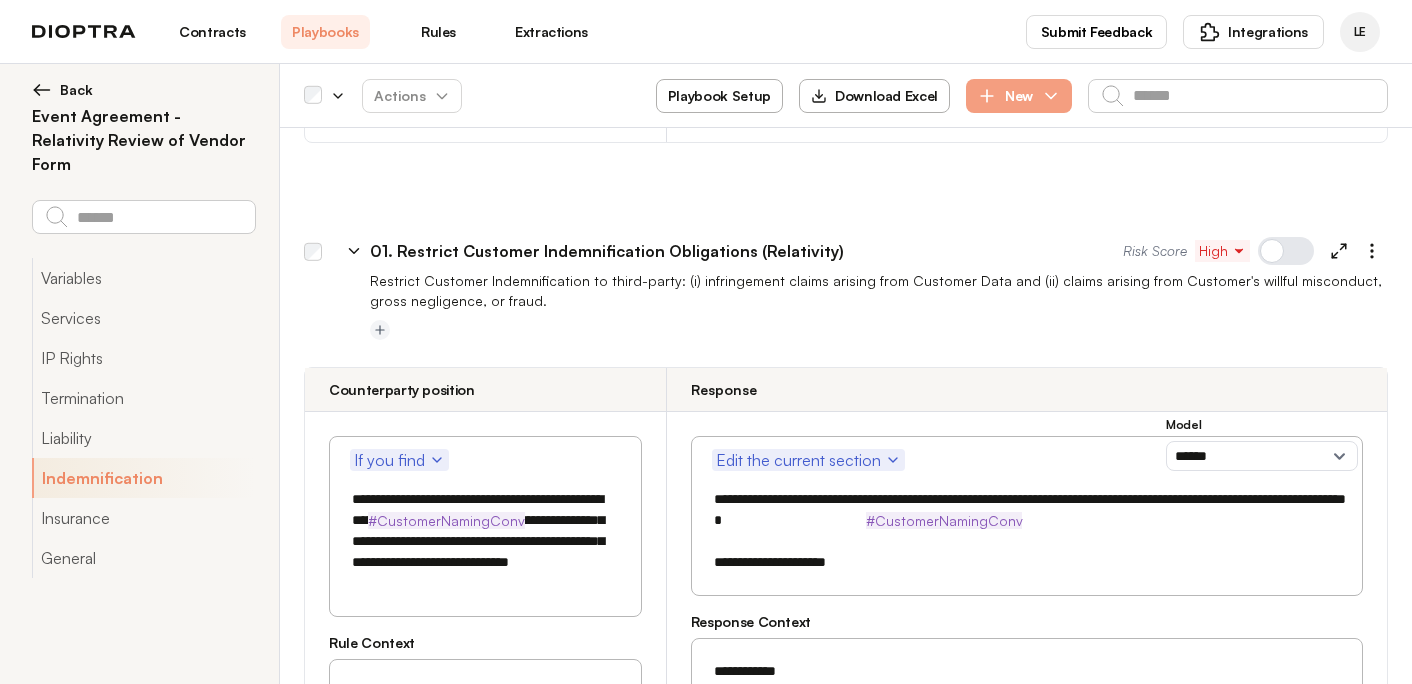 drag, startPoint x: 1062, startPoint y: 546, endPoint x: 705, endPoint y: 523, distance: 357.74014 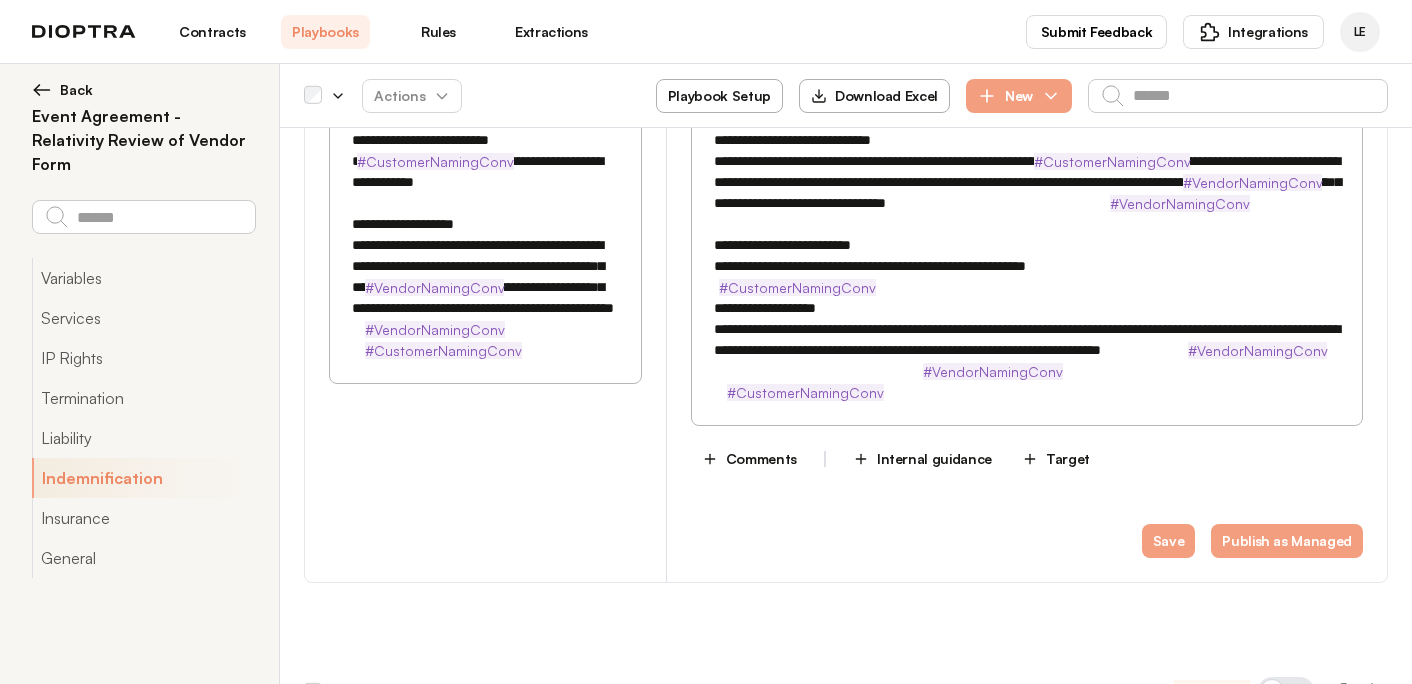 scroll, scrollTop: 4979, scrollLeft: 0, axis: vertical 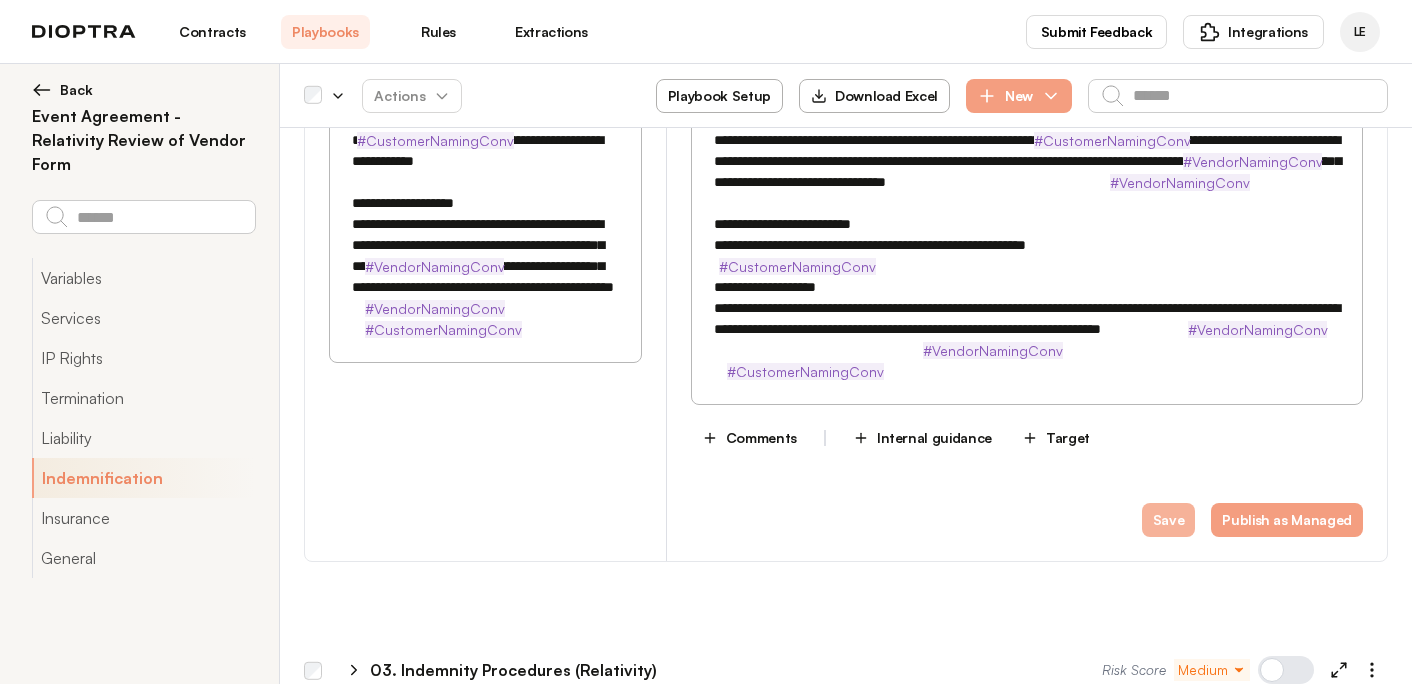 click on "Save" at bounding box center [1169, 520] 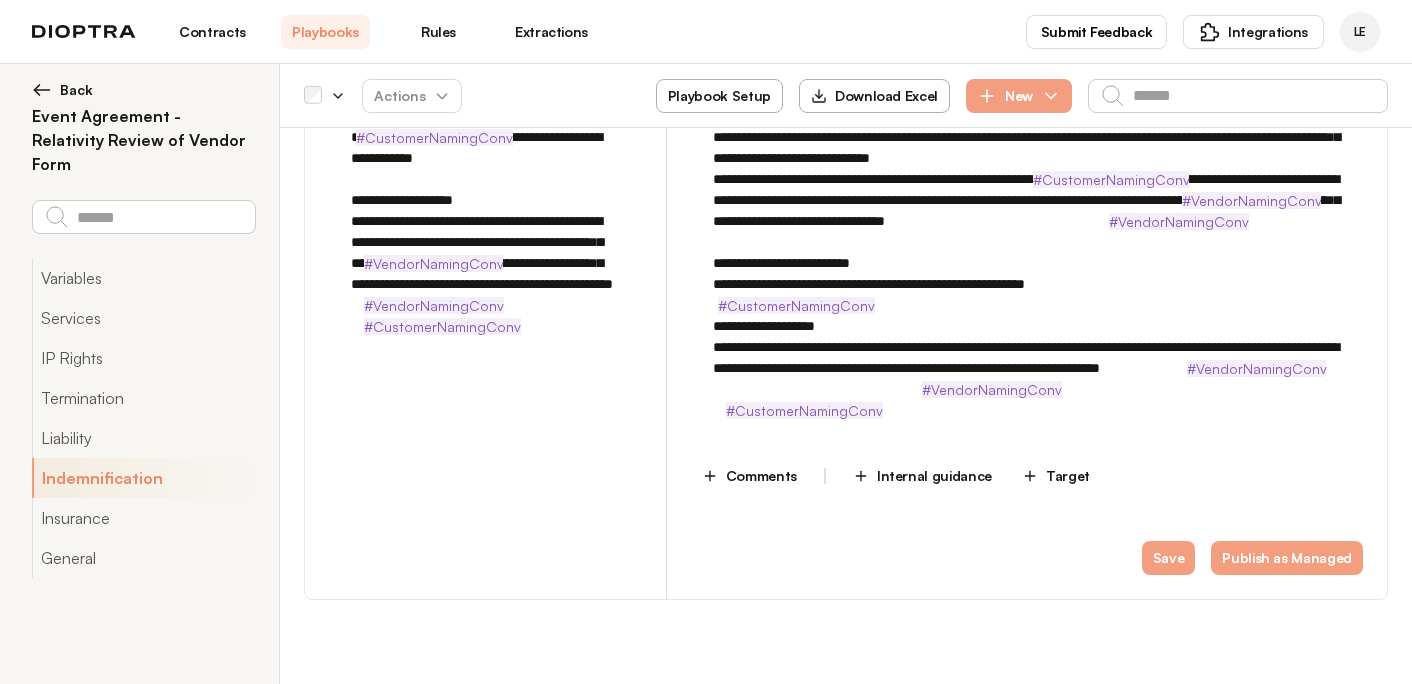 type on "*" 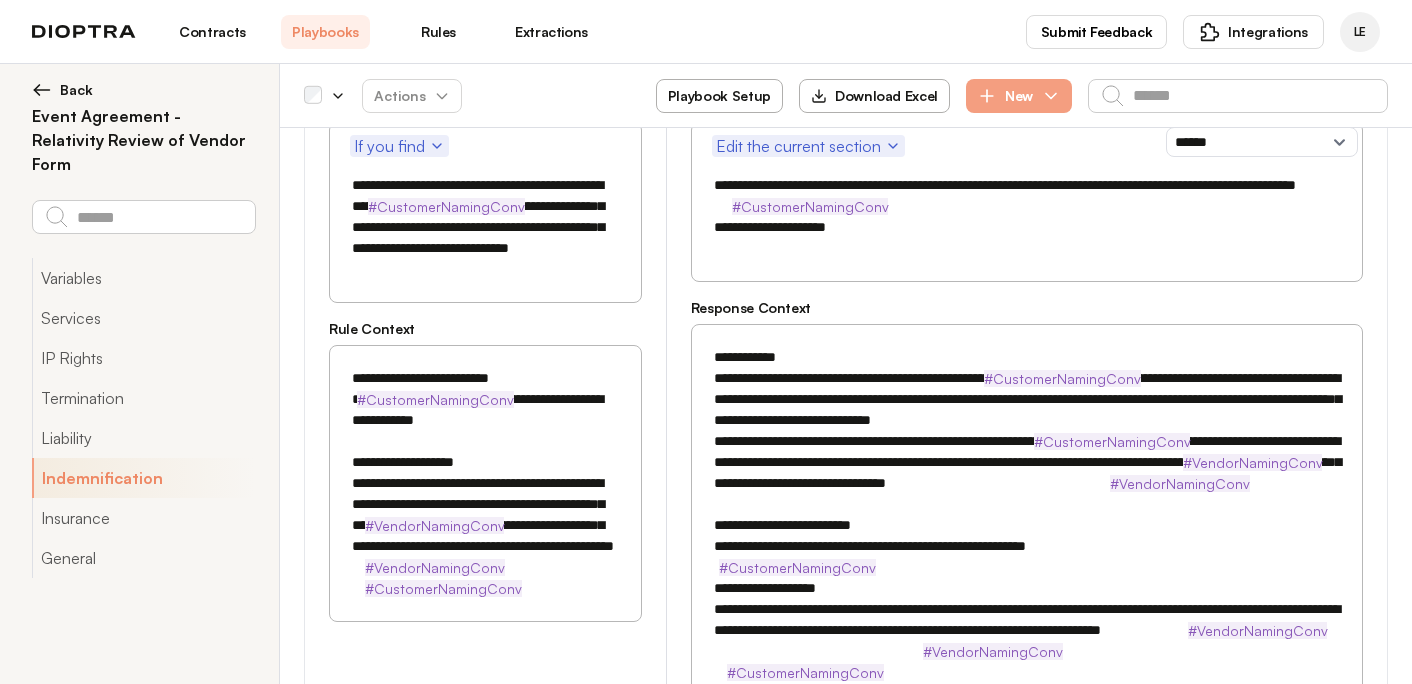 scroll, scrollTop: 4722, scrollLeft: 0, axis: vertical 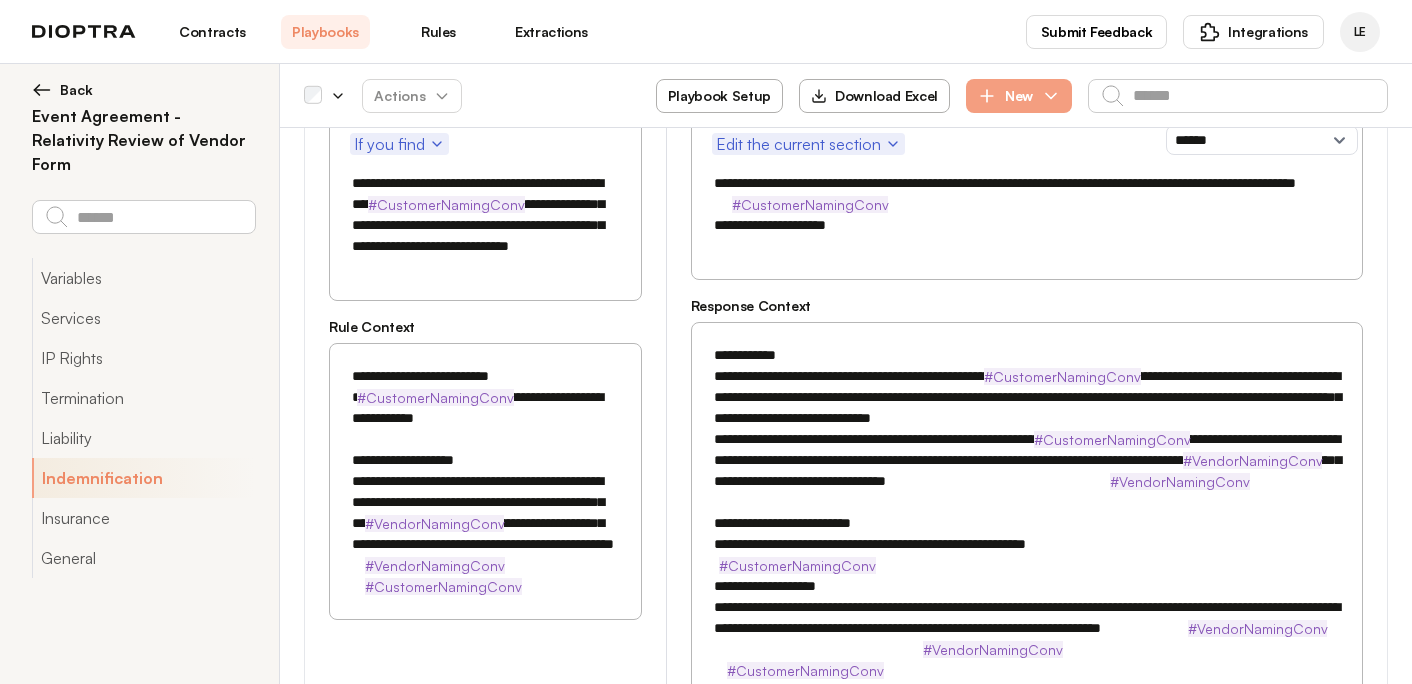 click on "**********" at bounding box center (485, 225) 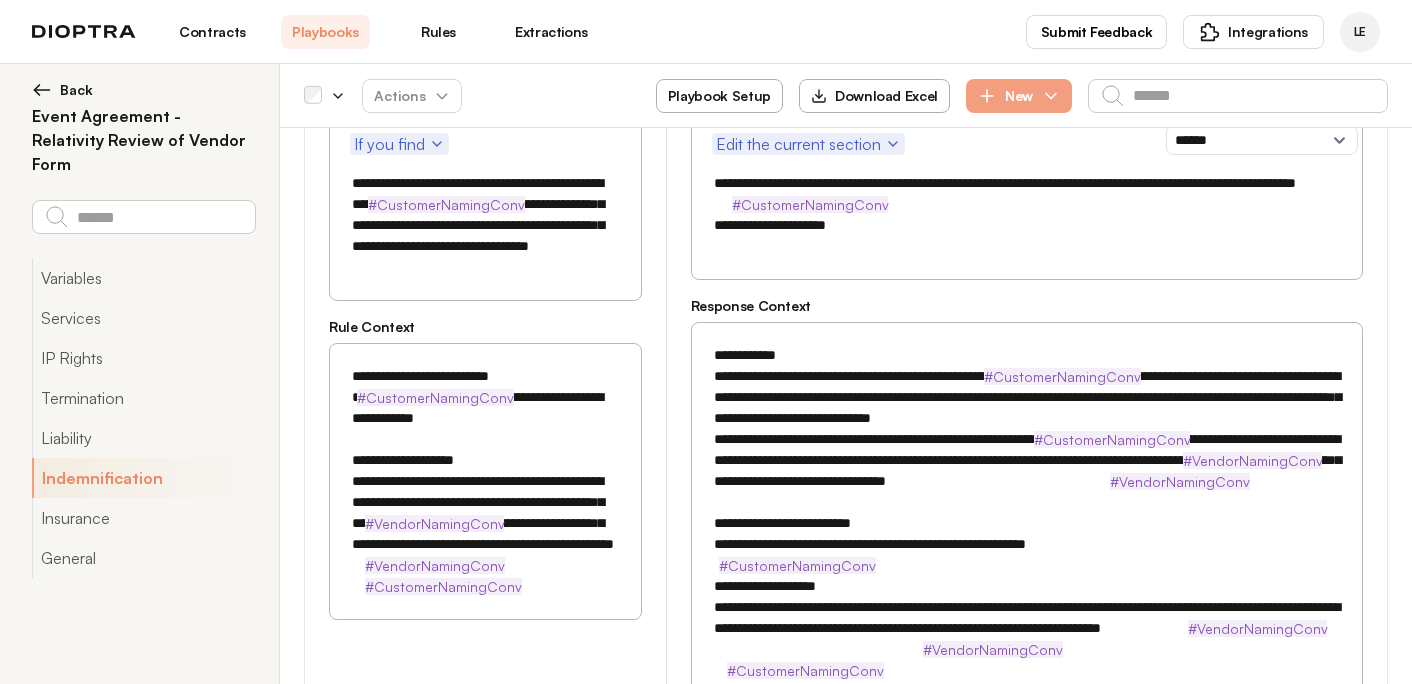 click on "**********" at bounding box center [485, 225] 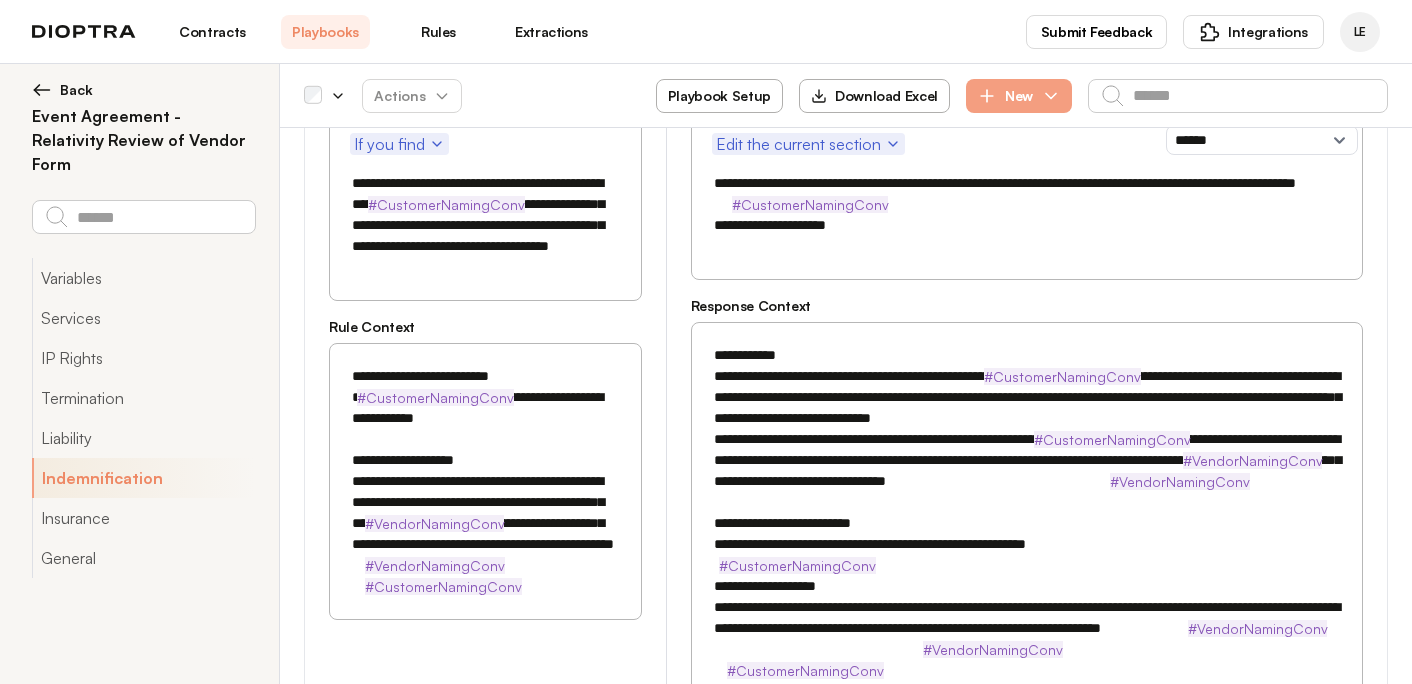 click on "**********" at bounding box center [485, 225] 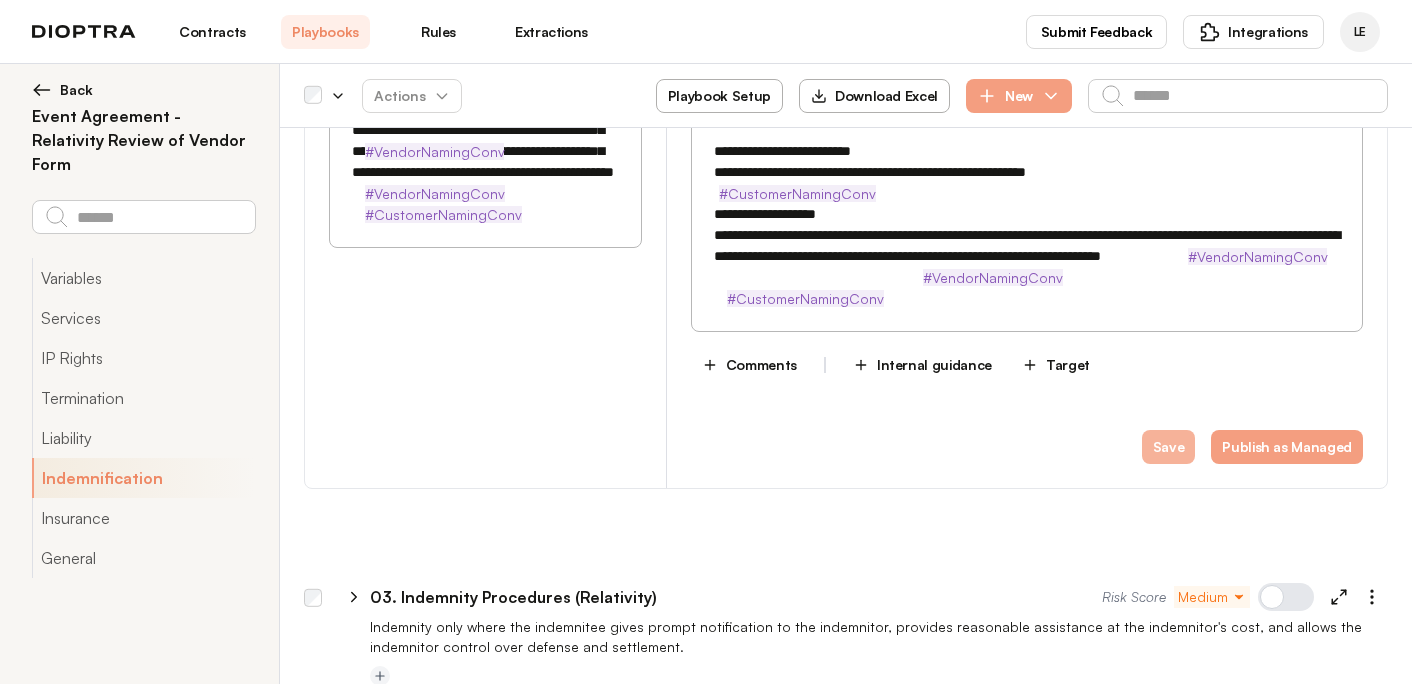 type on "**********" 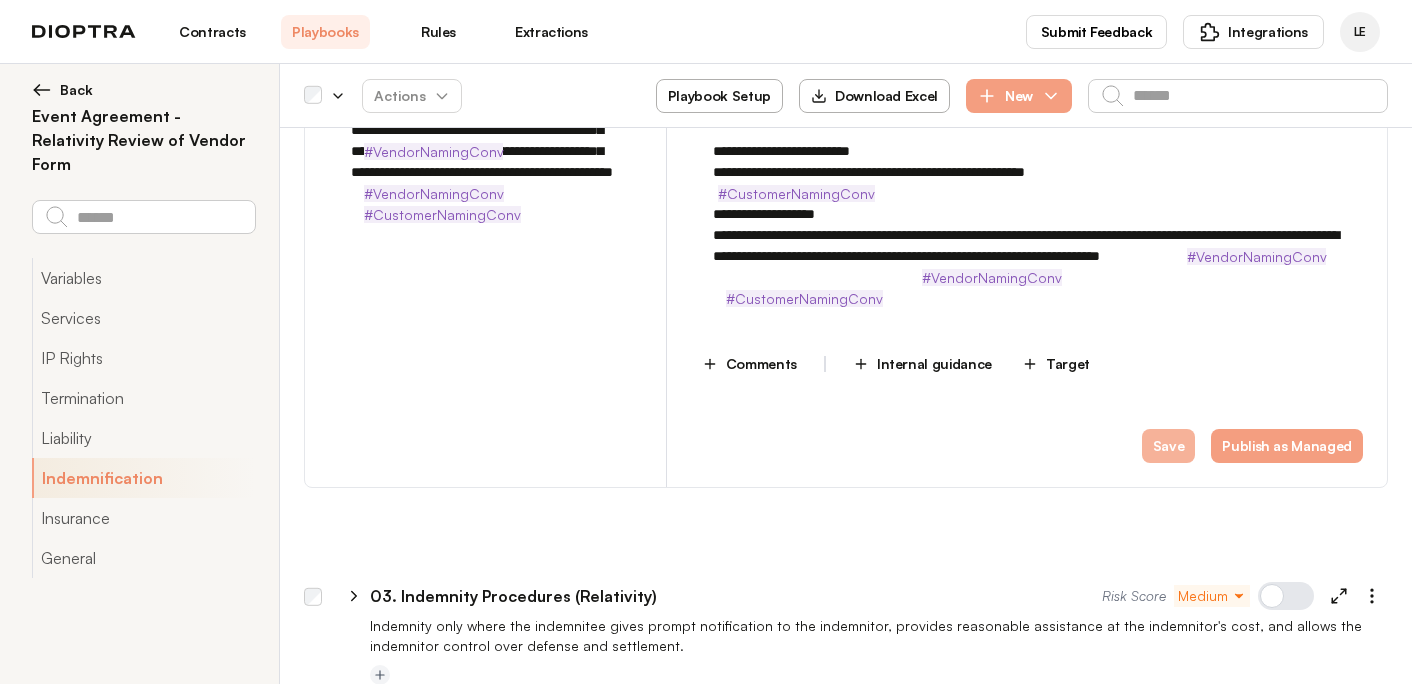 type on "*" 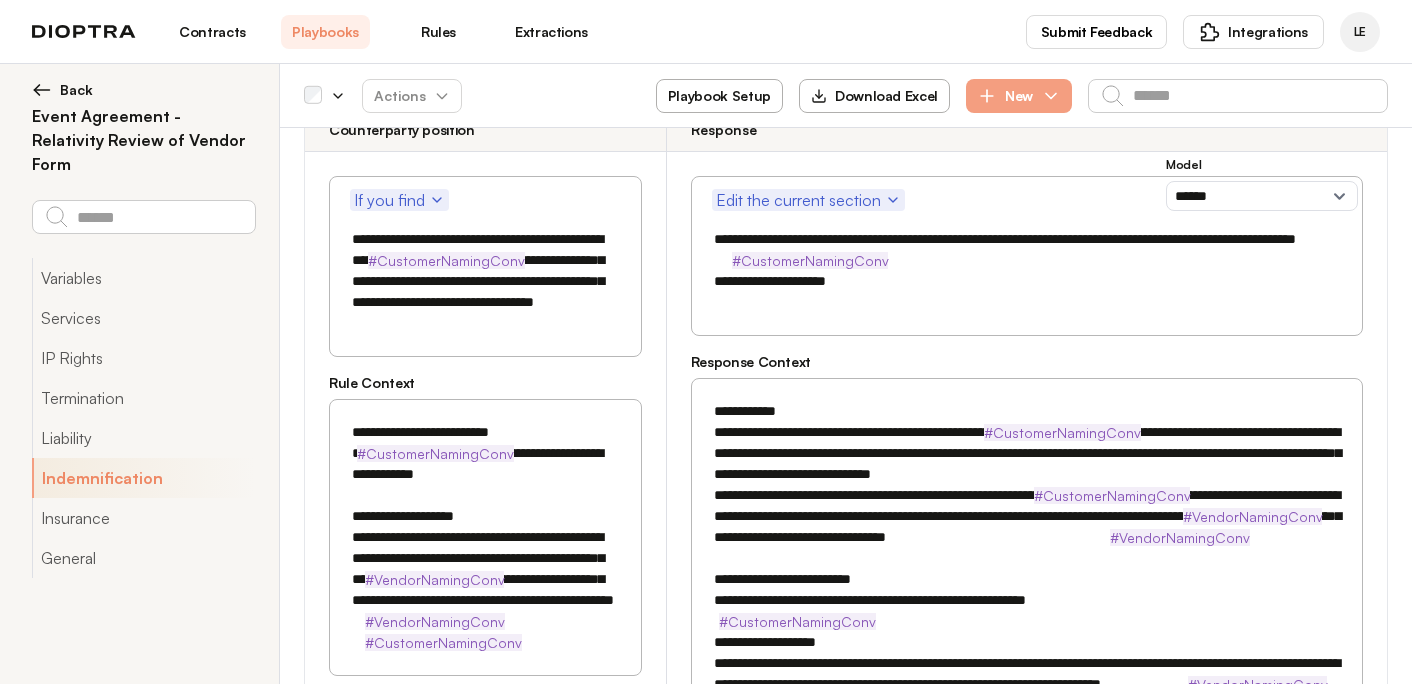 scroll, scrollTop: 4627, scrollLeft: 0, axis: vertical 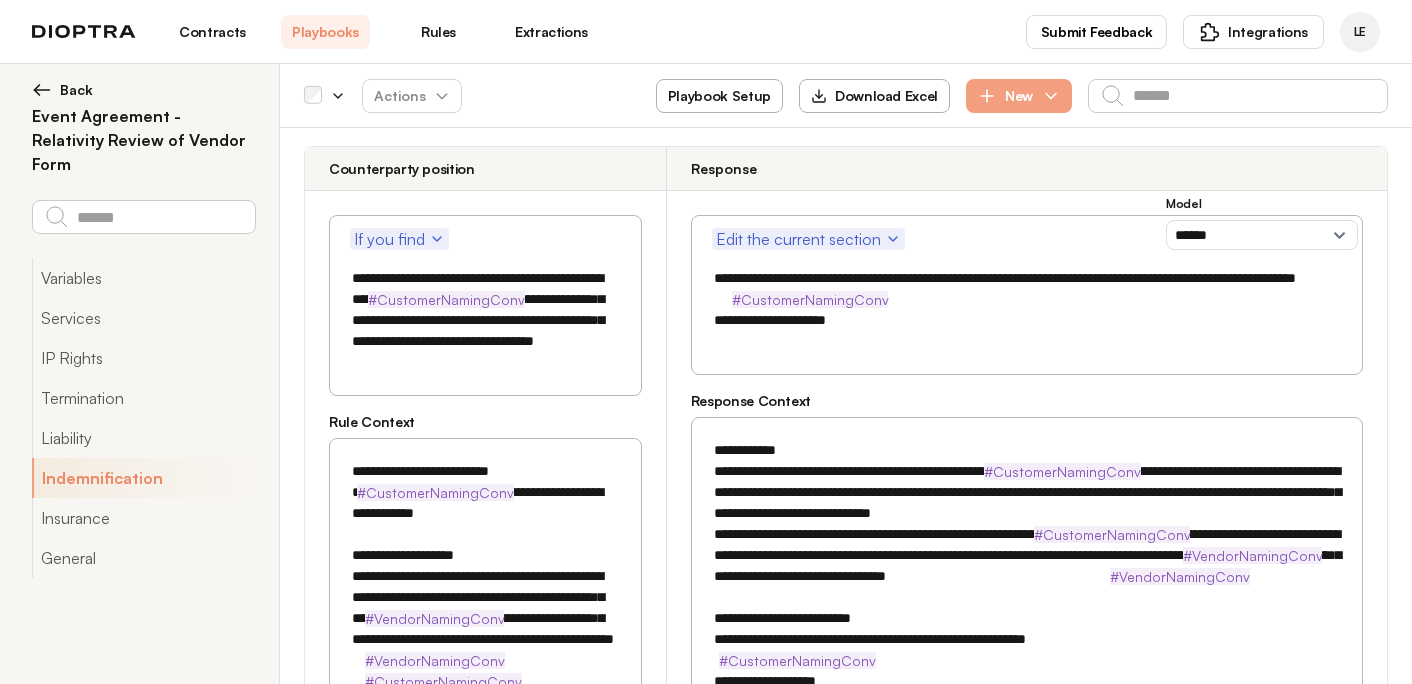 click on "**********" at bounding box center [485, 320] 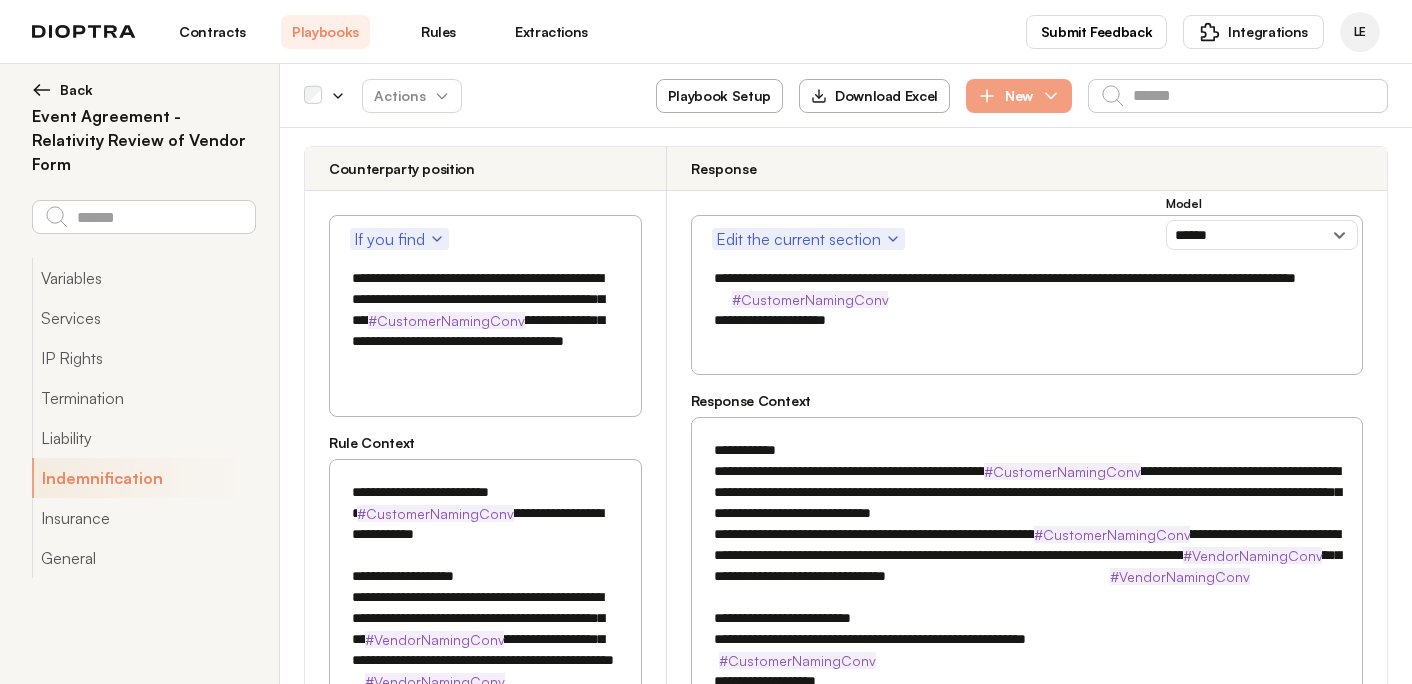 click on "**********" at bounding box center [485, 320] 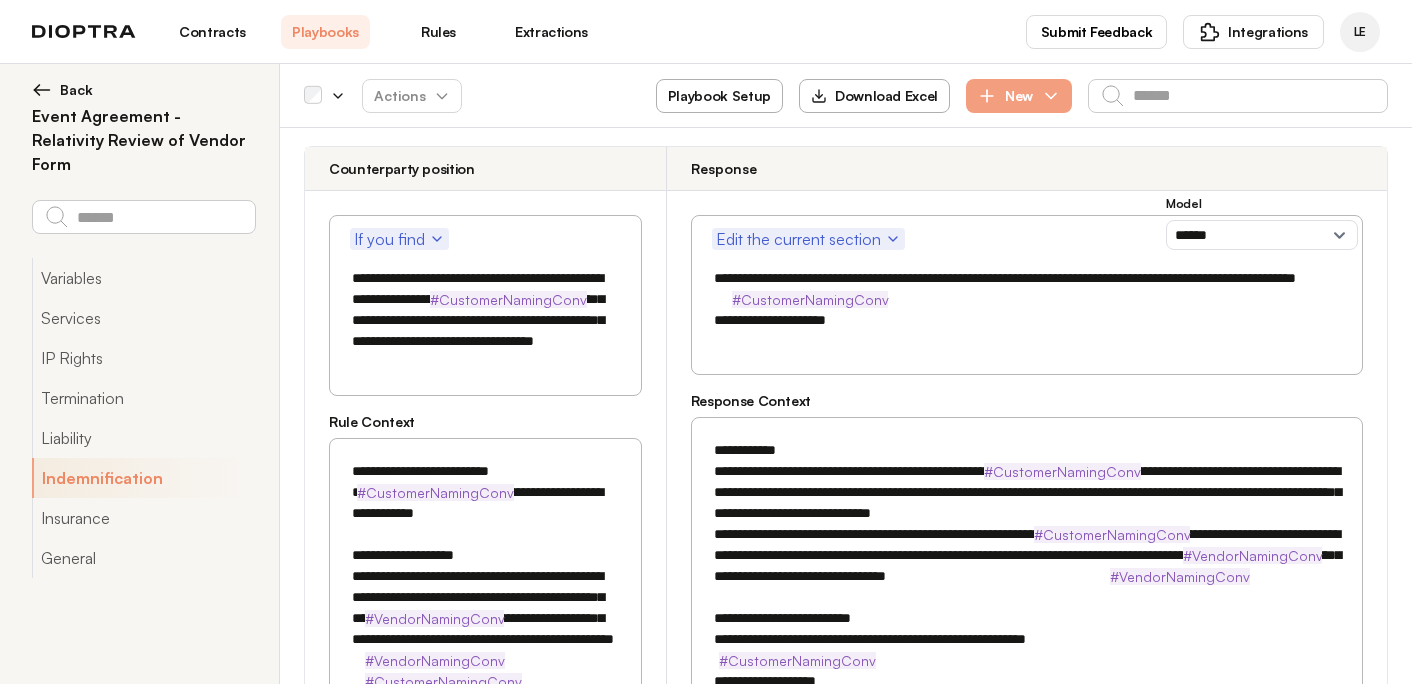 click on "**********" at bounding box center (485, 320) 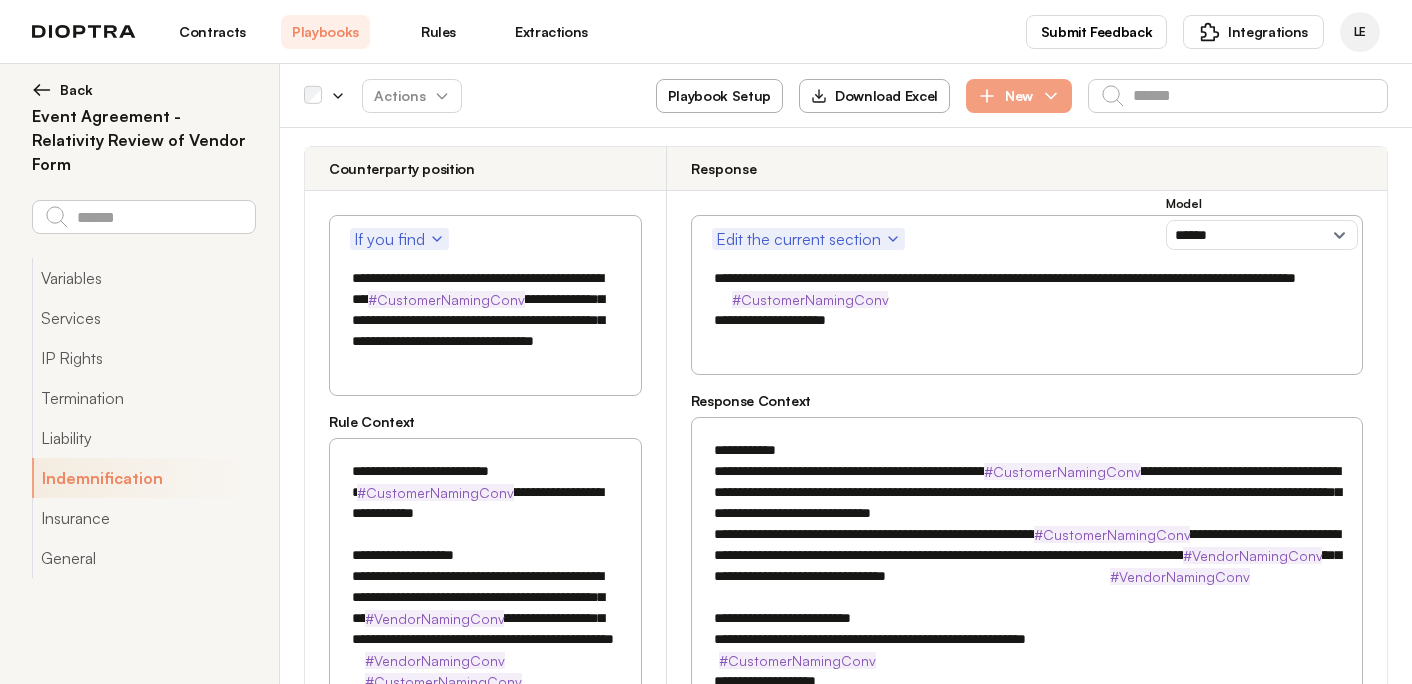 click on "**********" at bounding box center [485, 320] 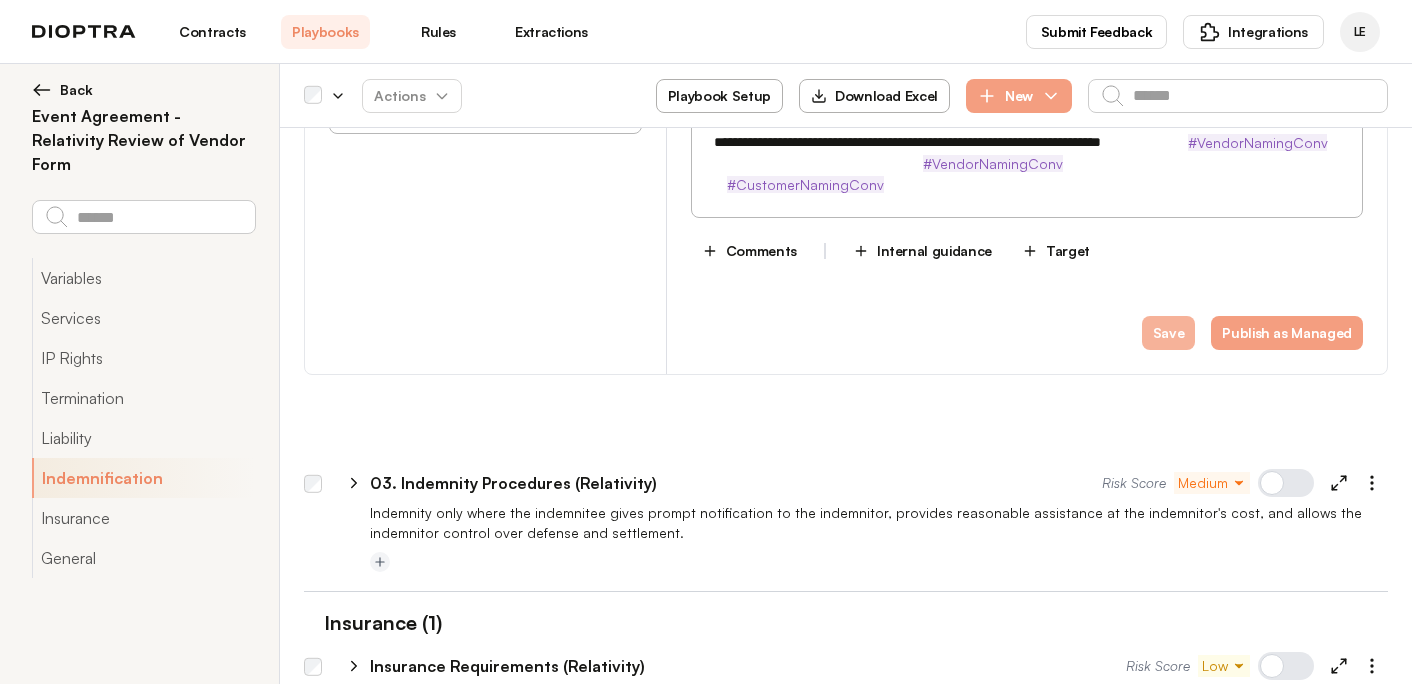 type on "**********" 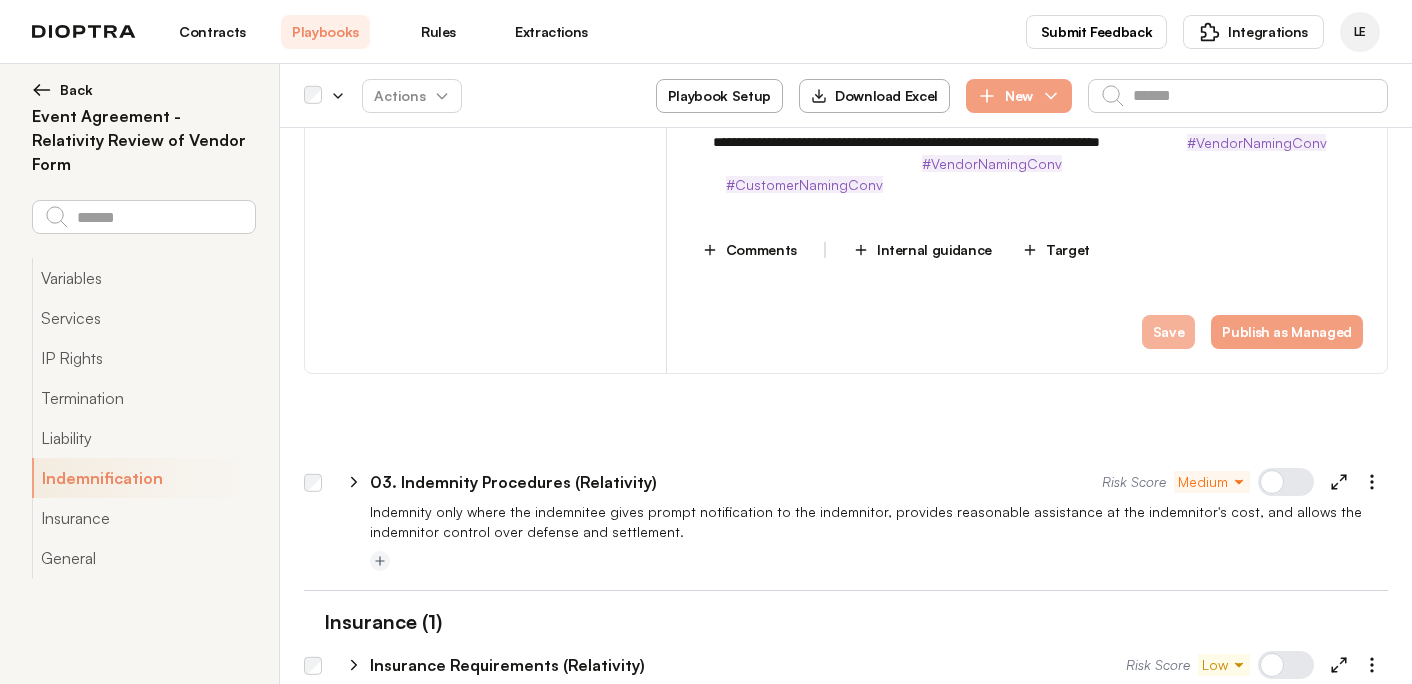 type on "*" 